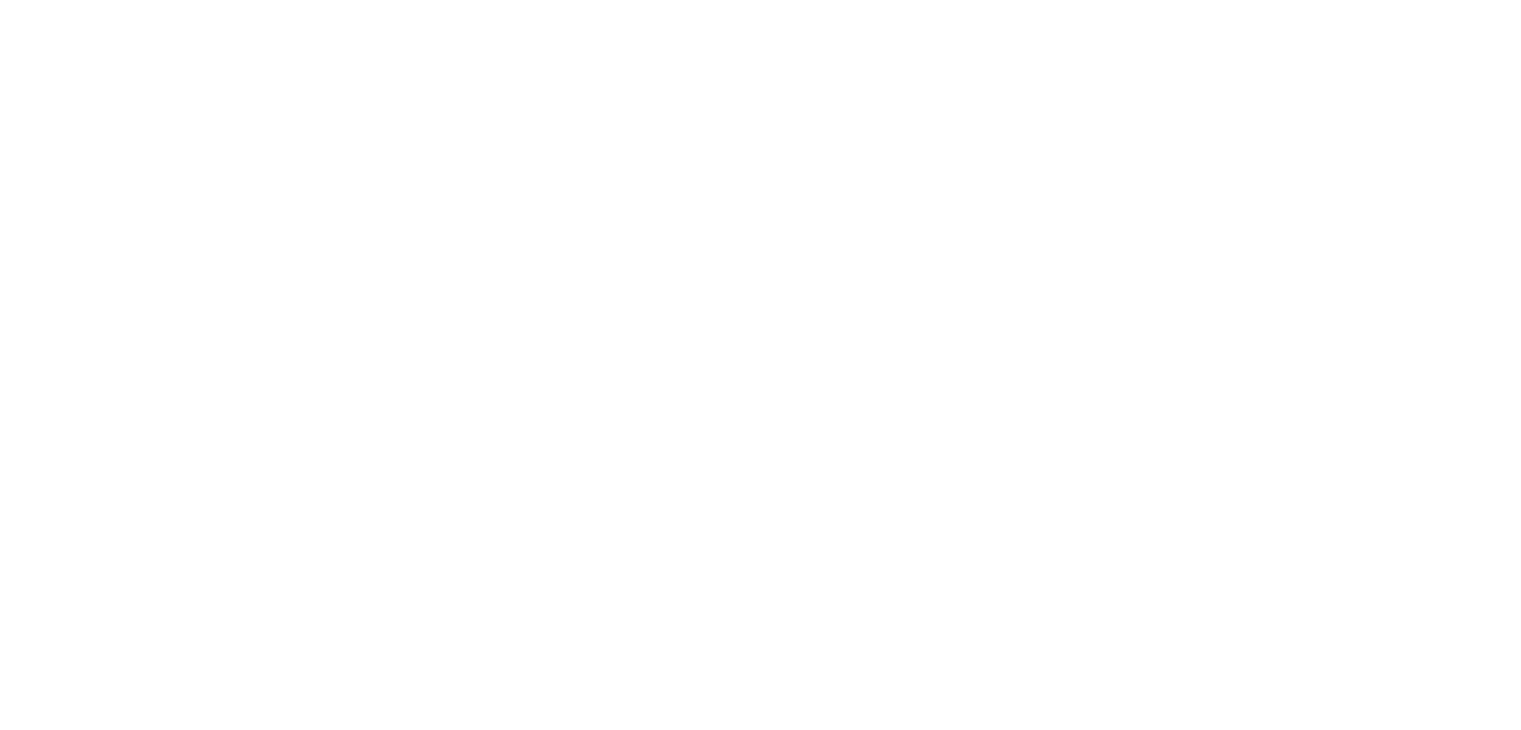scroll, scrollTop: 0, scrollLeft: 0, axis: both 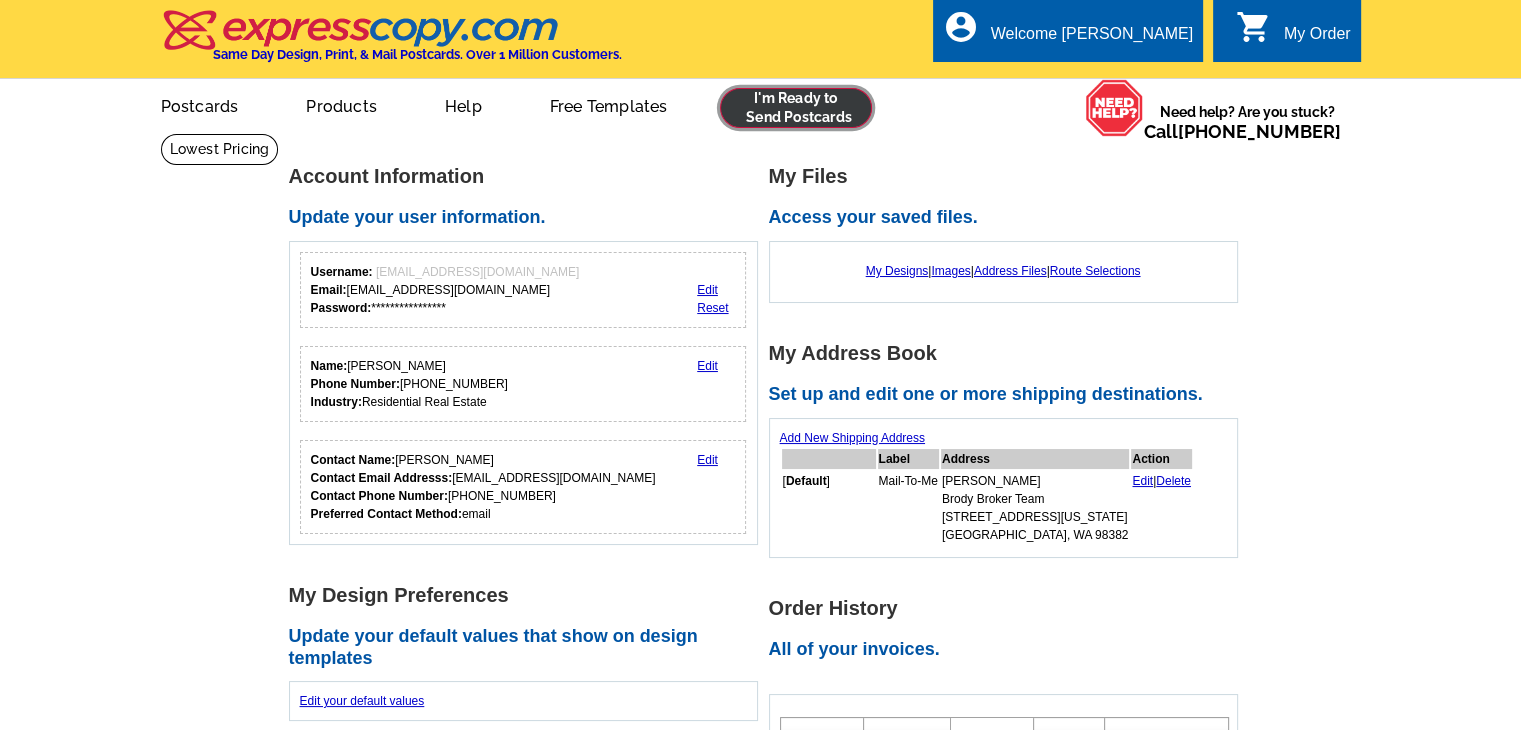 click at bounding box center [796, 108] 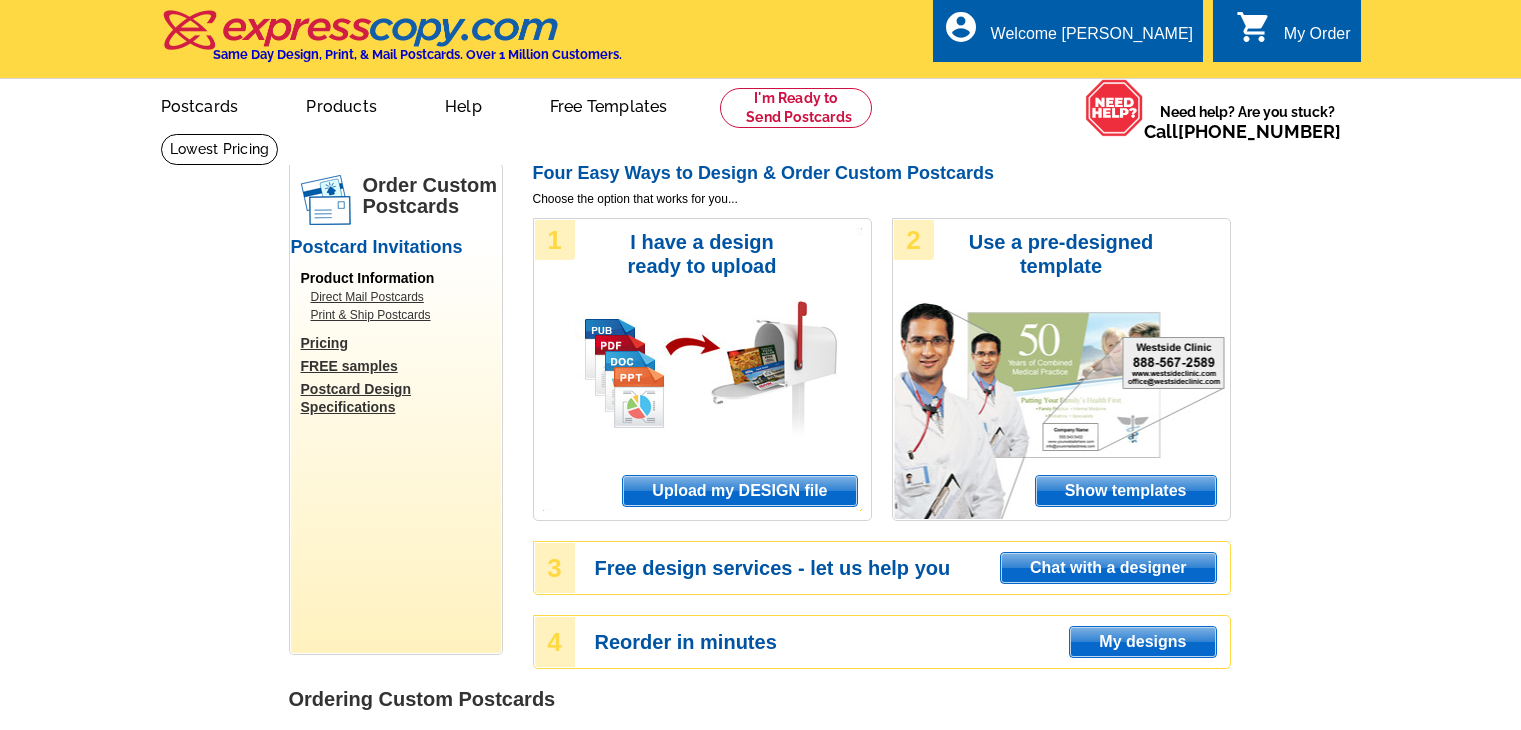 scroll, scrollTop: 0, scrollLeft: 0, axis: both 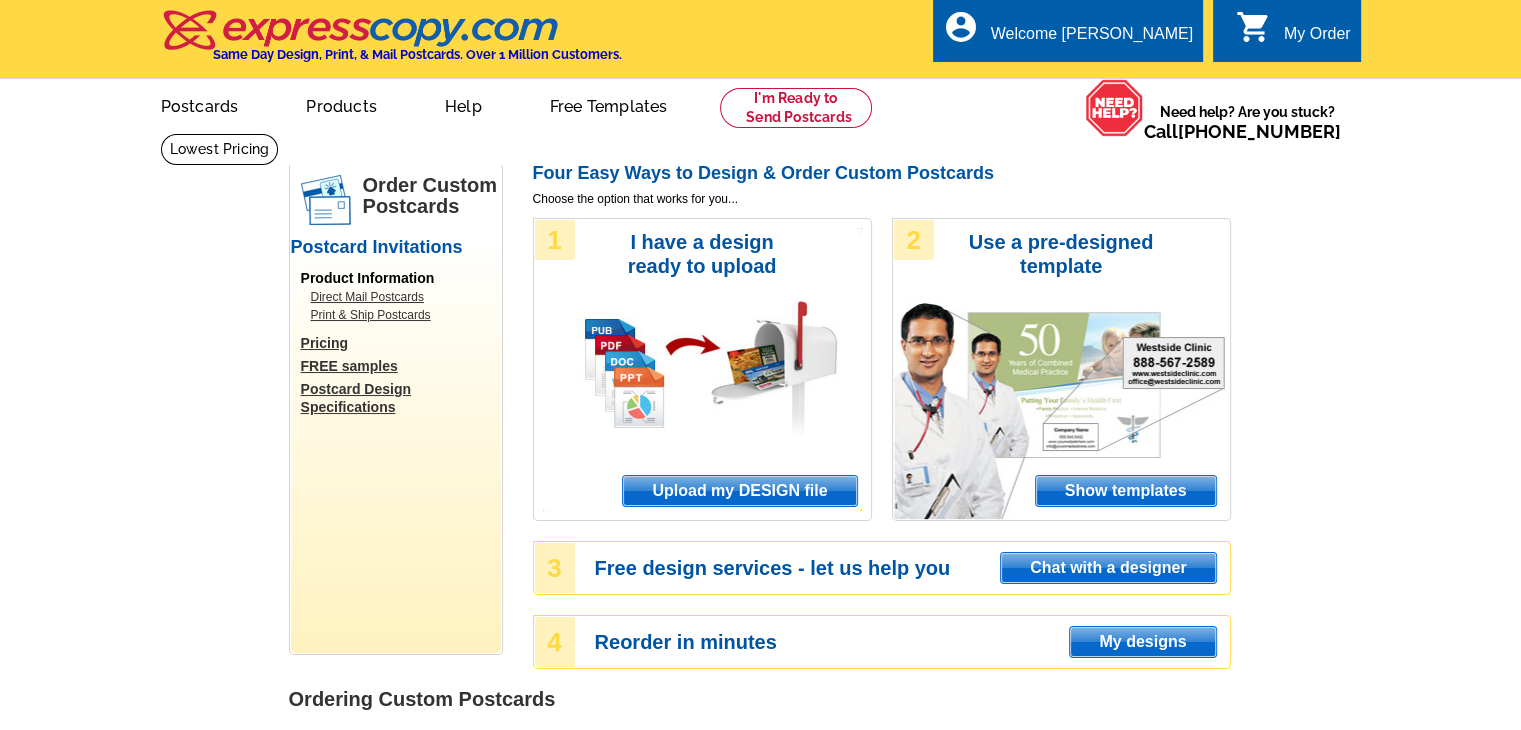 click on "Upload my DESIGN file" at bounding box center (739, 491) 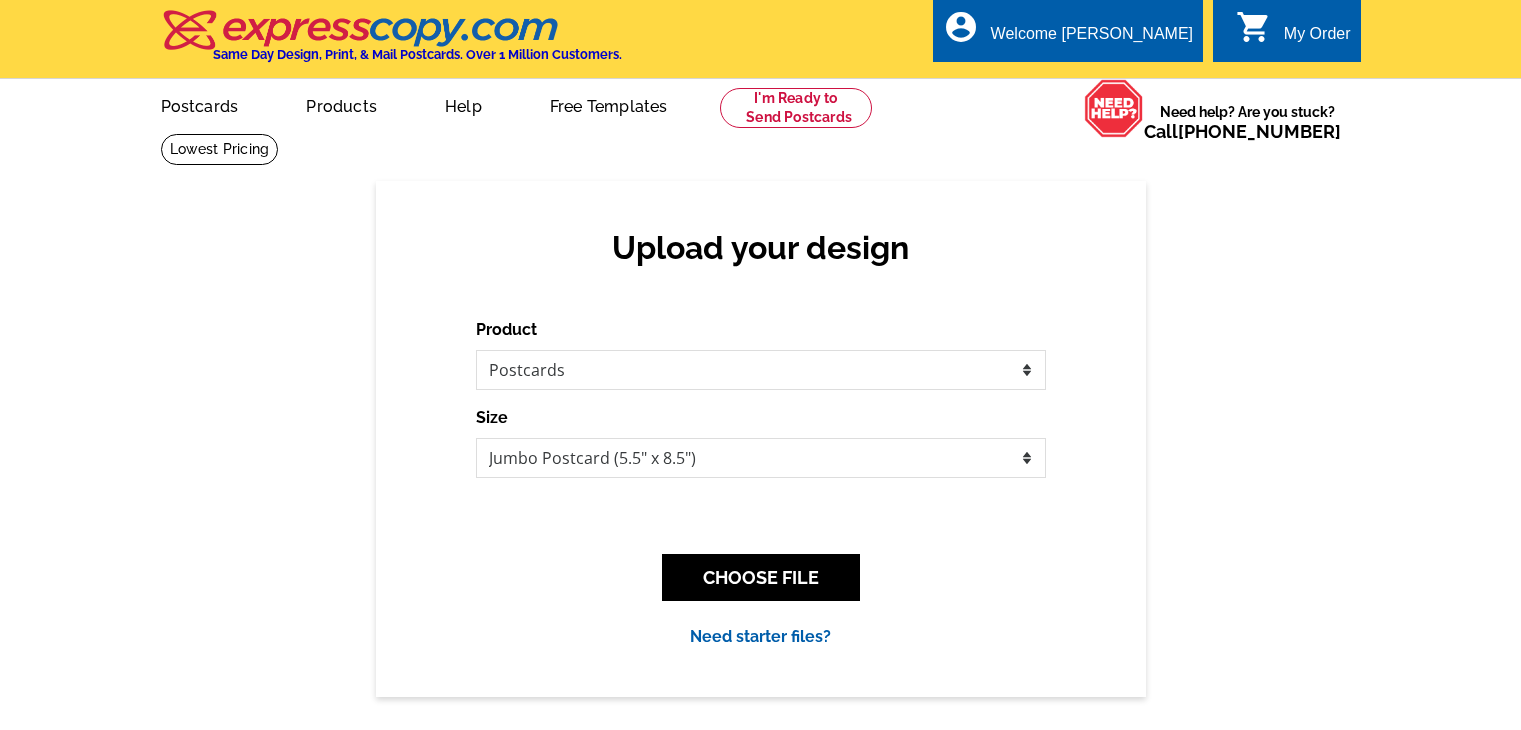 scroll, scrollTop: 0, scrollLeft: 0, axis: both 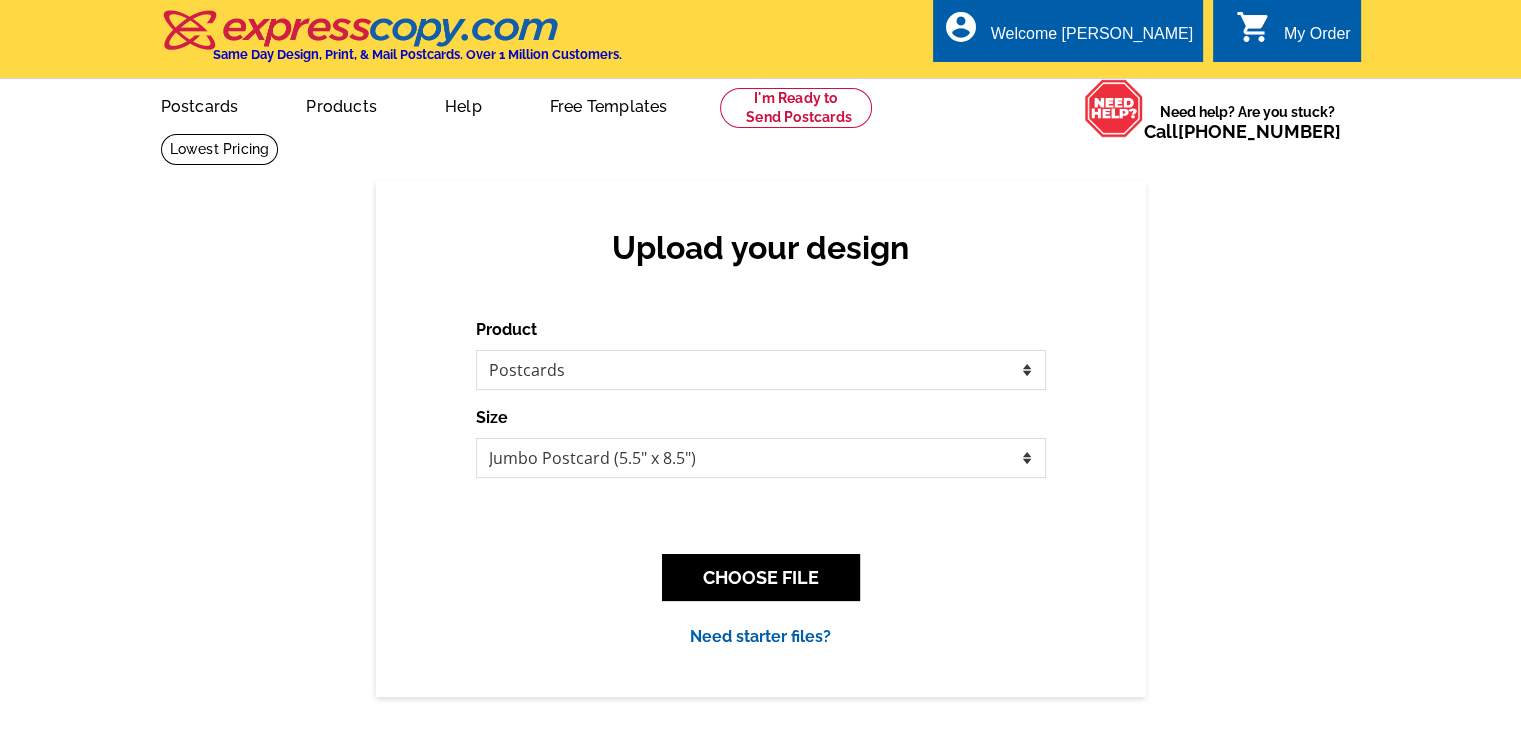 click on "CHOOSE FILE" at bounding box center [761, 577] 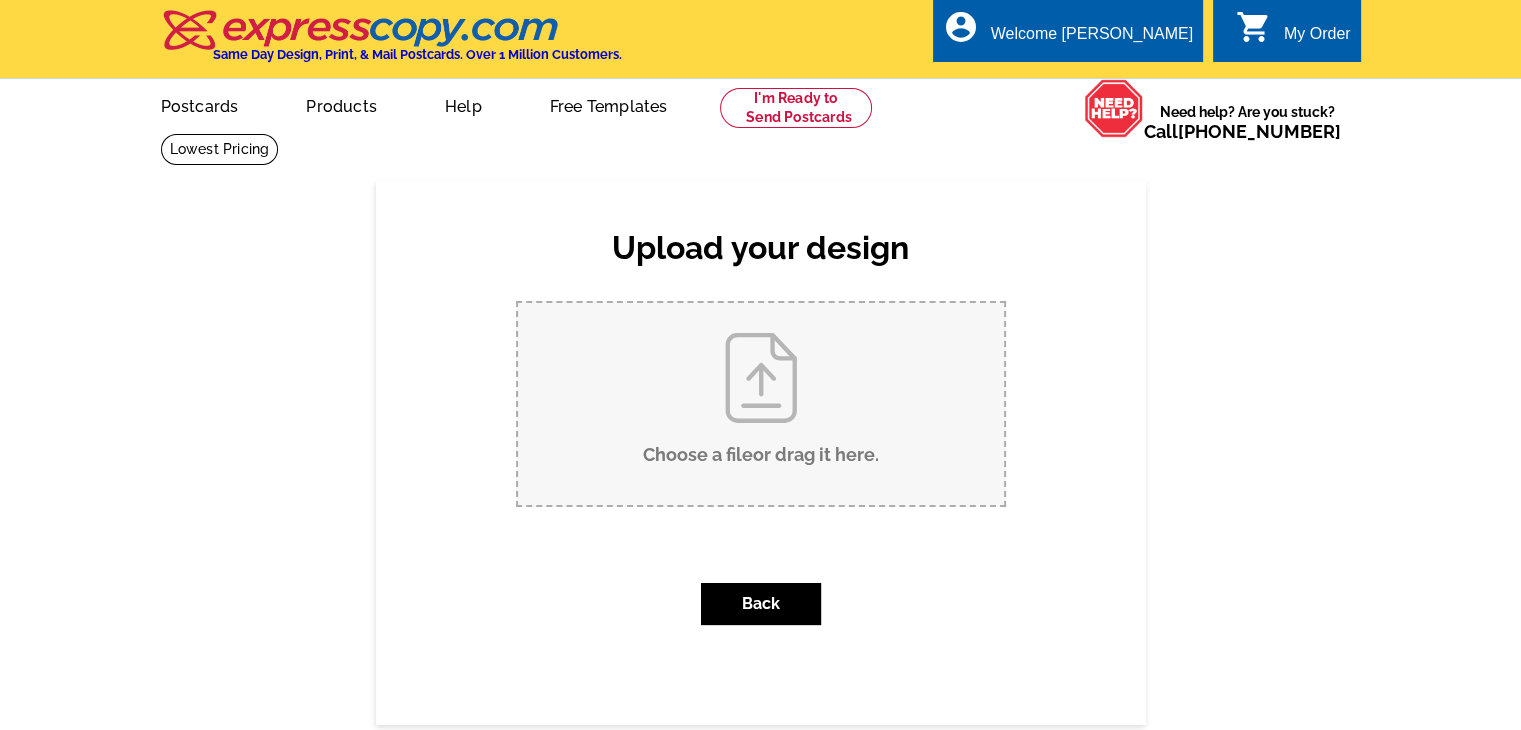 click on "Choose a file  or drag it here ." at bounding box center (761, 404) 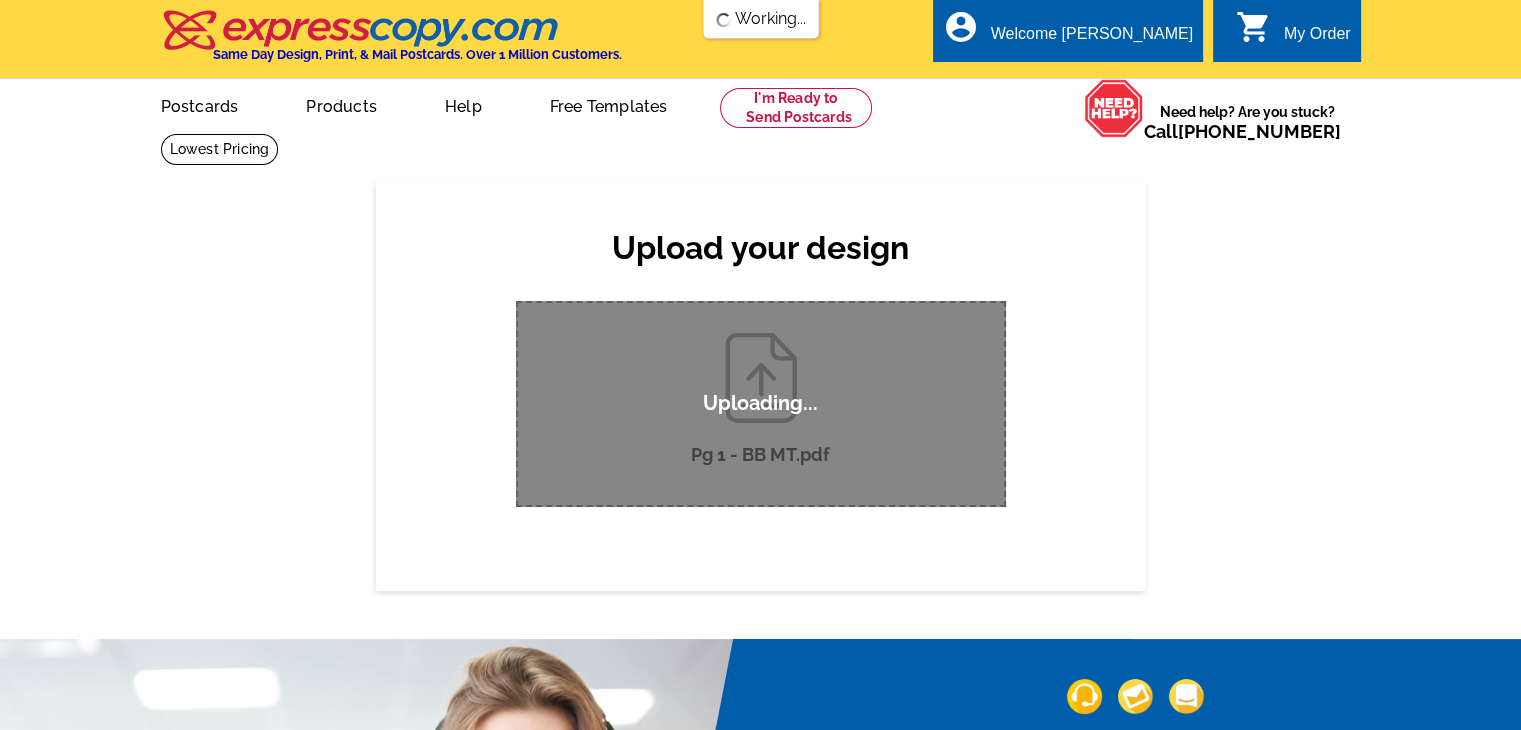 scroll, scrollTop: 0, scrollLeft: 0, axis: both 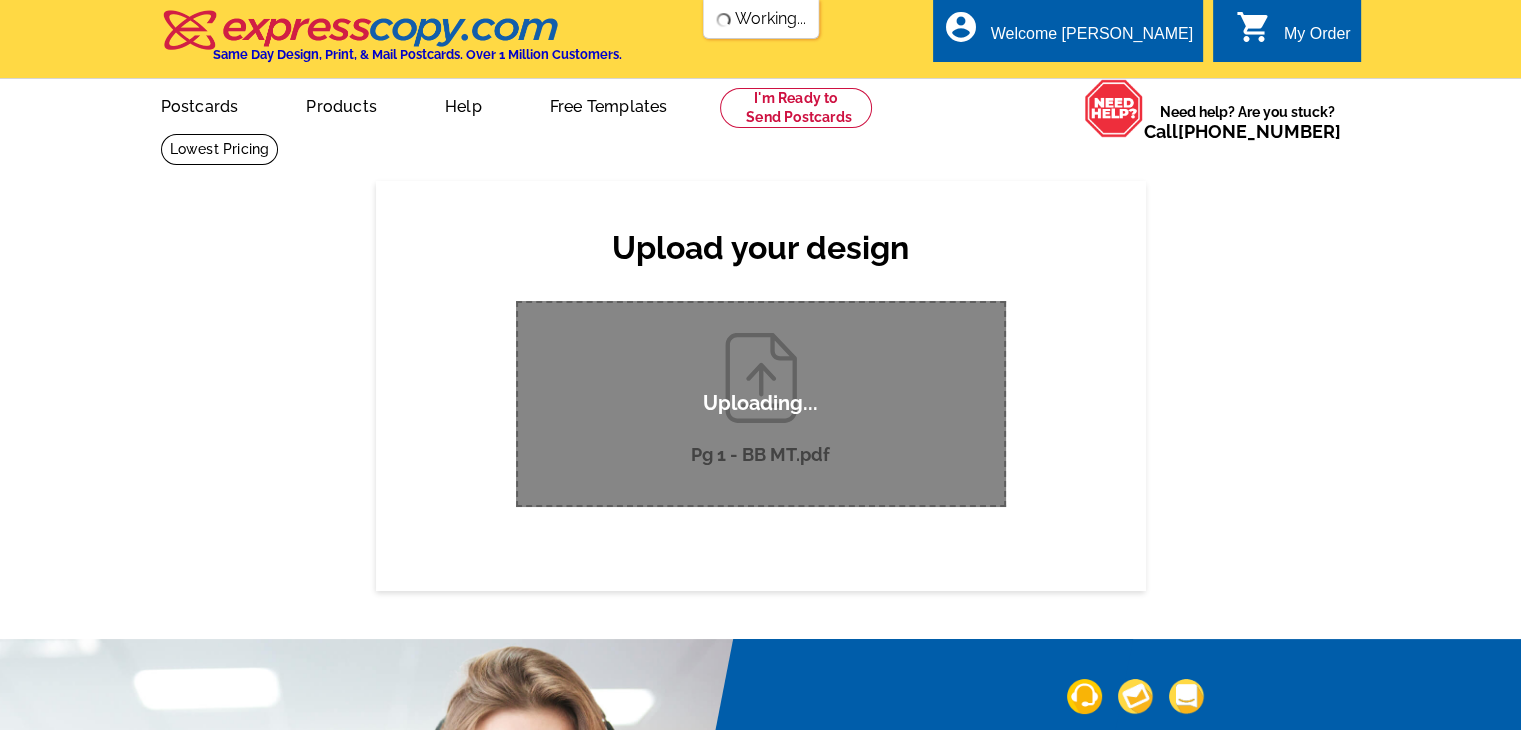 type 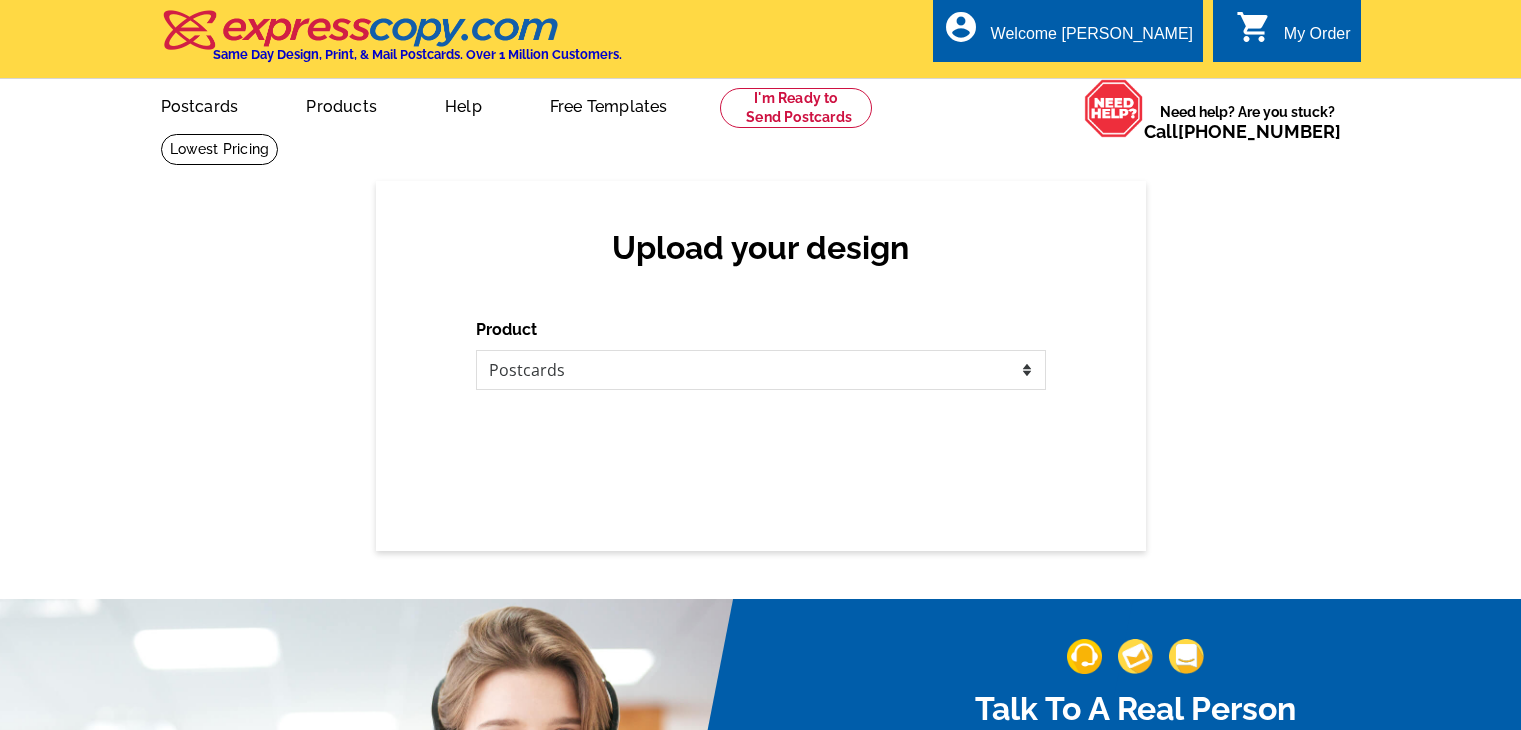 scroll, scrollTop: 0, scrollLeft: 0, axis: both 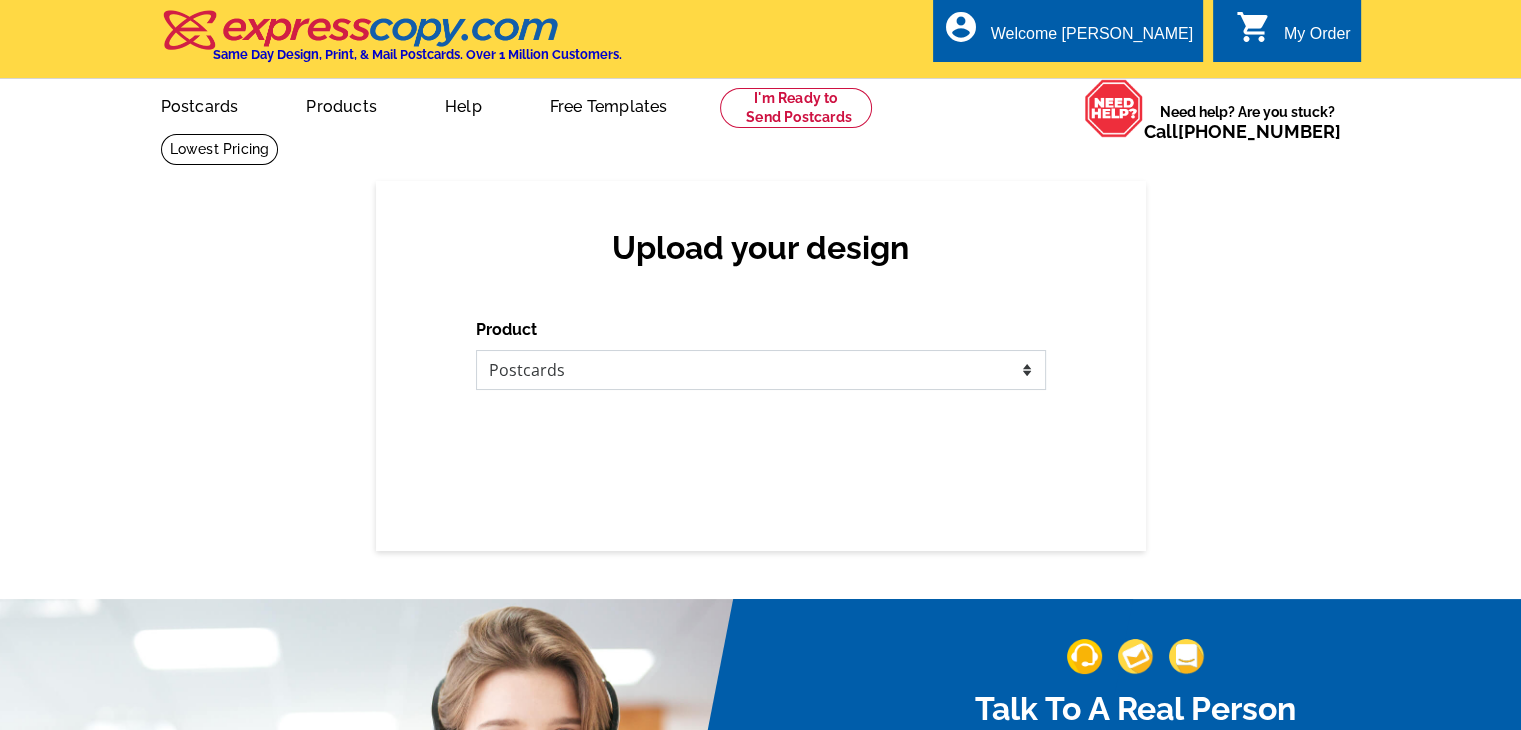 click on "Please select the type of file...
Postcards
Business Cards
Letters and flyers
Greeting Cards
Door Hangers" at bounding box center [761, 370] 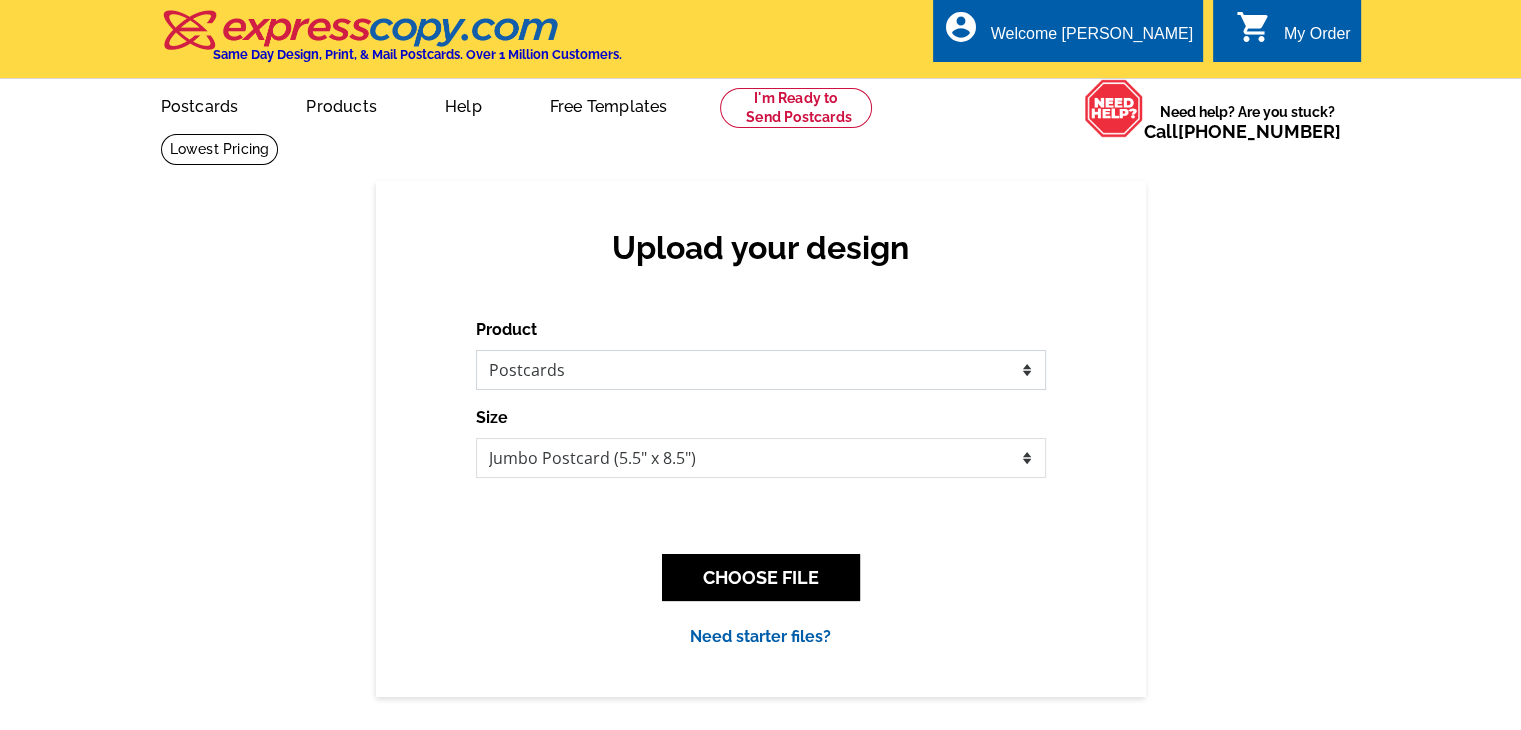 click on "Please select the type of file...
Postcards
Business Cards
Letters and flyers
Greeting Cards
Door Hangers" at bounding box center [761, 370] 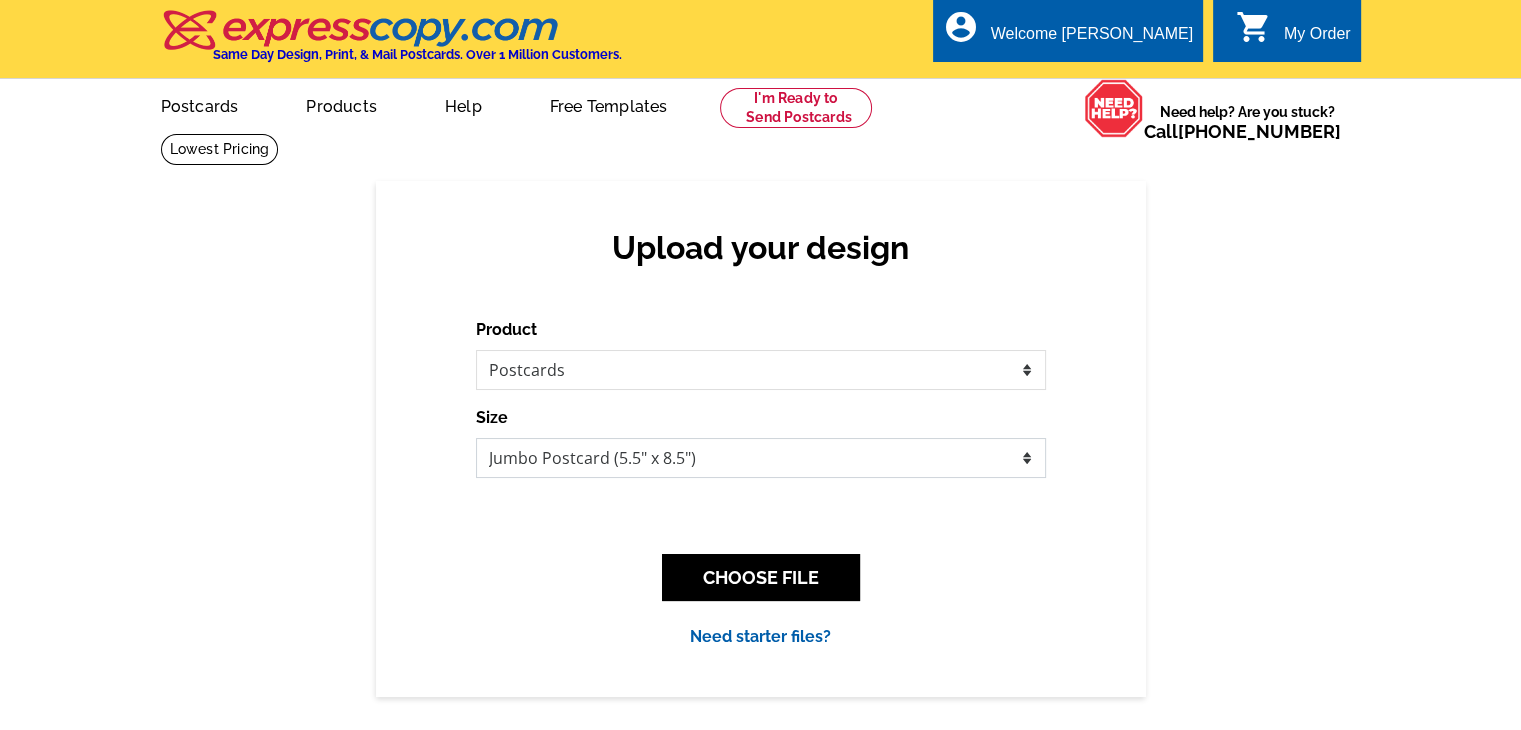 click on "Jumbo Postcard (5.5" x 8.5") Regular Postcard (4.25" x 5.6") Panoramic Postcard (5.75" x 11.25") Giant Postcard (8.5" x 11") EDDM Postcard (6.125" x 8.25")" at bounding box center (761, 458) 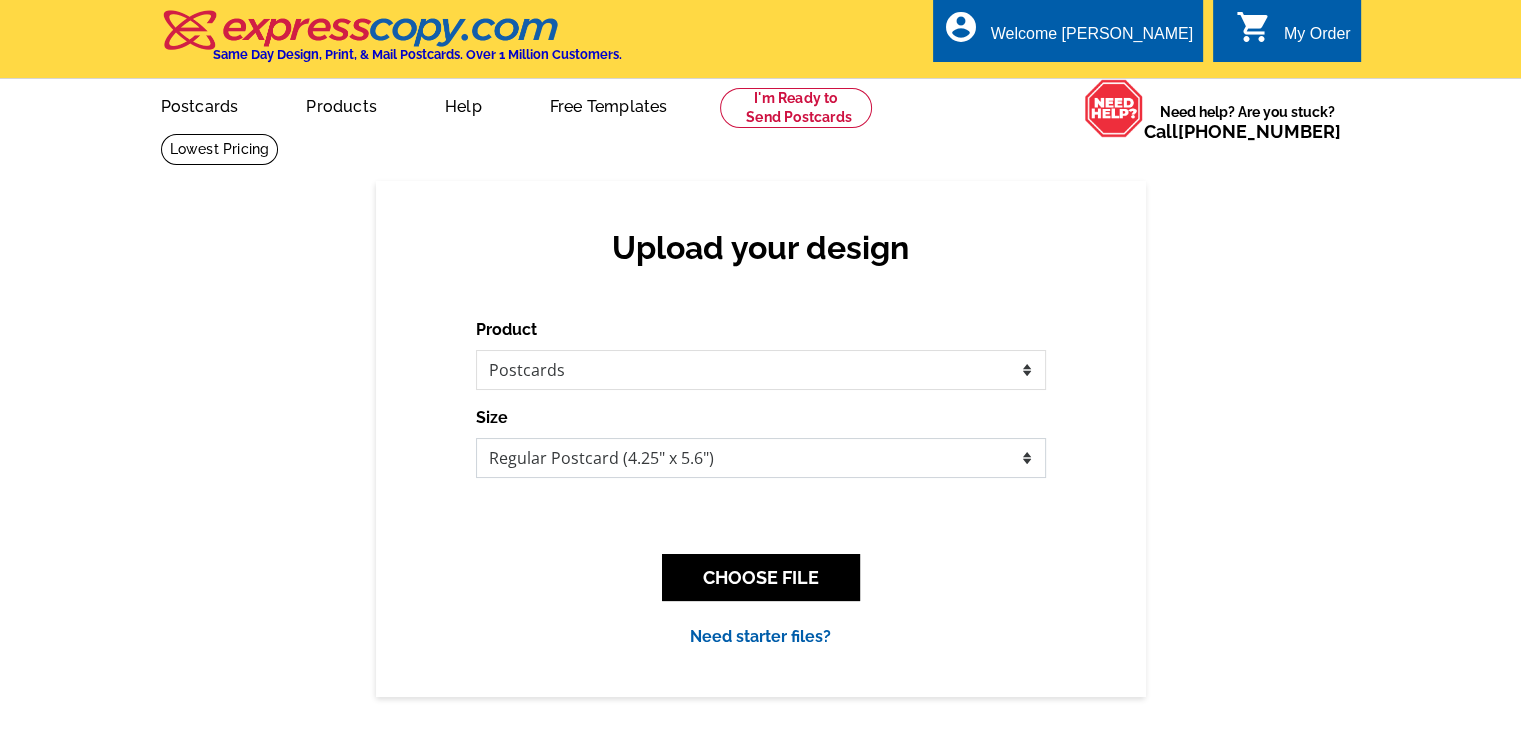 click on "Jumbo Postcard (5.5" x 8.5") Regular Postcard (4.25" x 5.6") Panoramic Postcard (5.75" x 11.25") Giant Postcard (8.5" x 11") EDDM Postcard (6.125" x 8.25")" at bounding box center [761, 458] 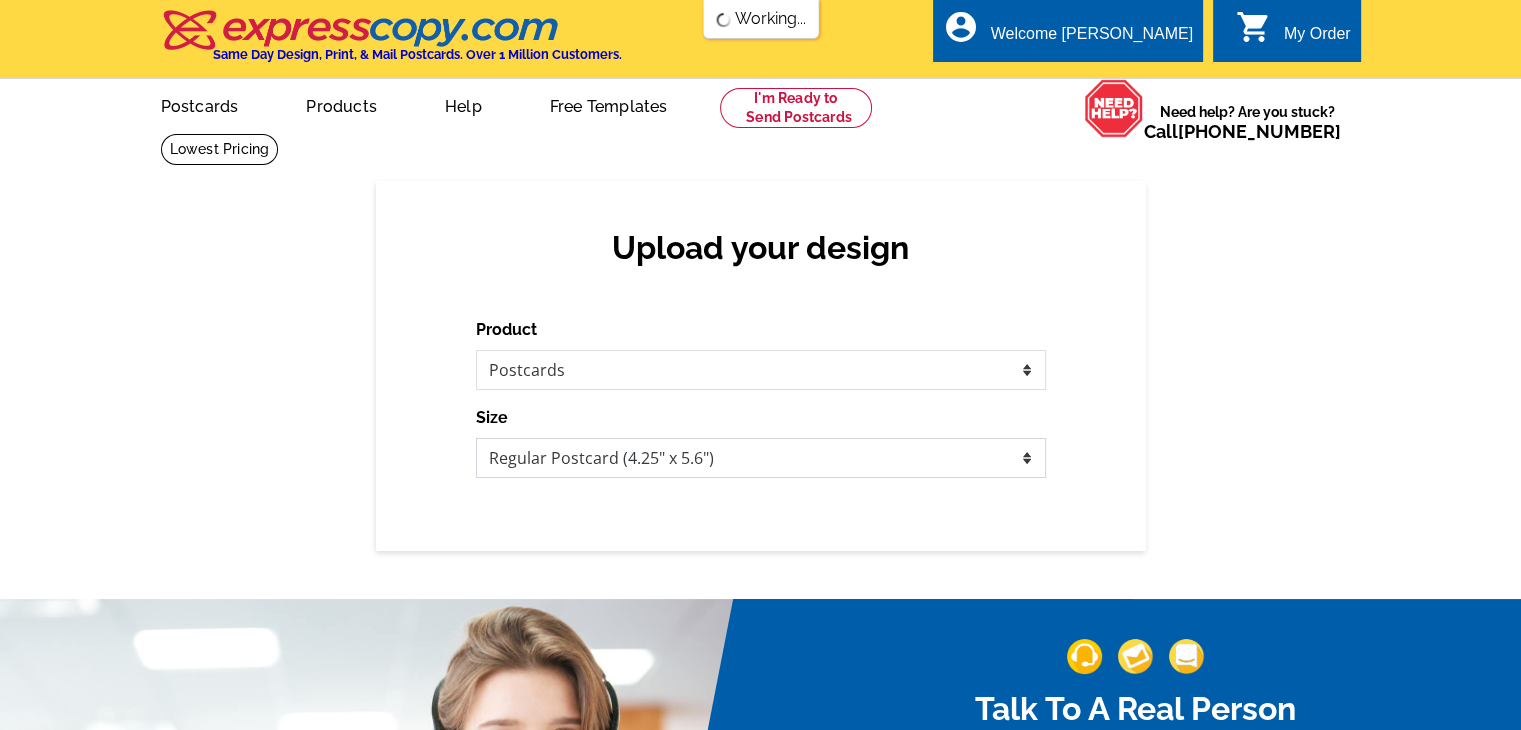 scroll, scrollTop: 0, scrollLeft: 0, axis: both 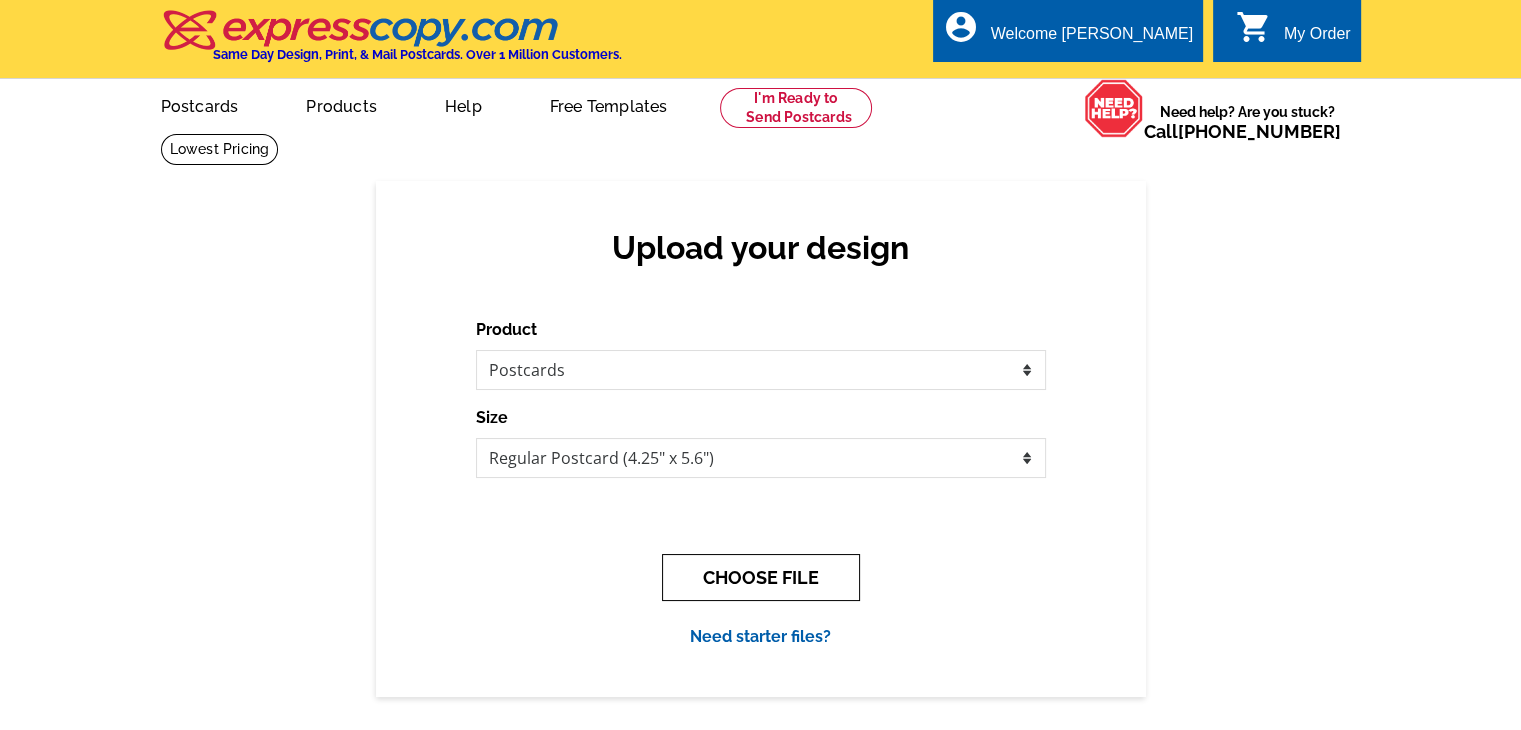 click on "CHOOSE FILE" at bounding box center [761, 577] 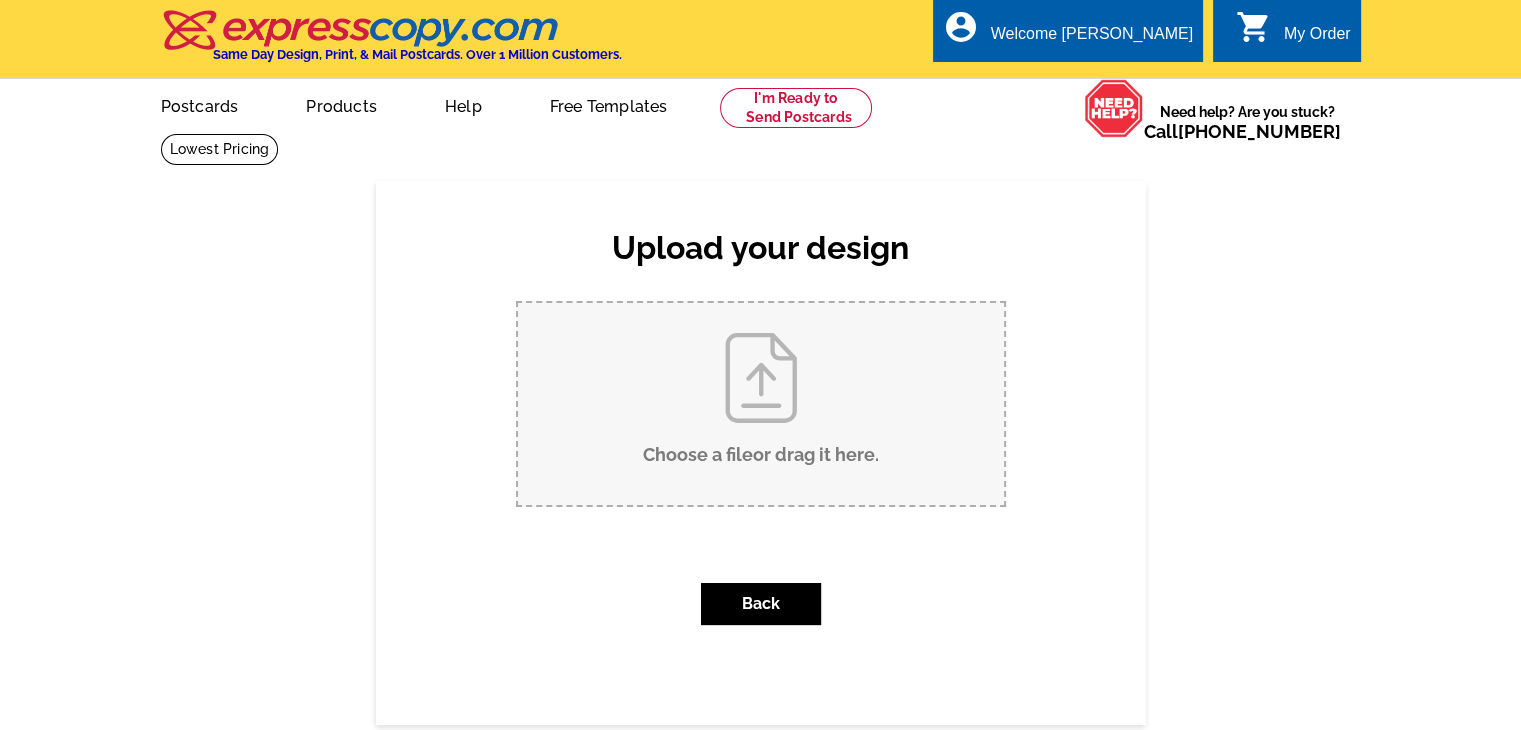 click on "Choose a file  or drag it here ." at bounding box center [761, 404] 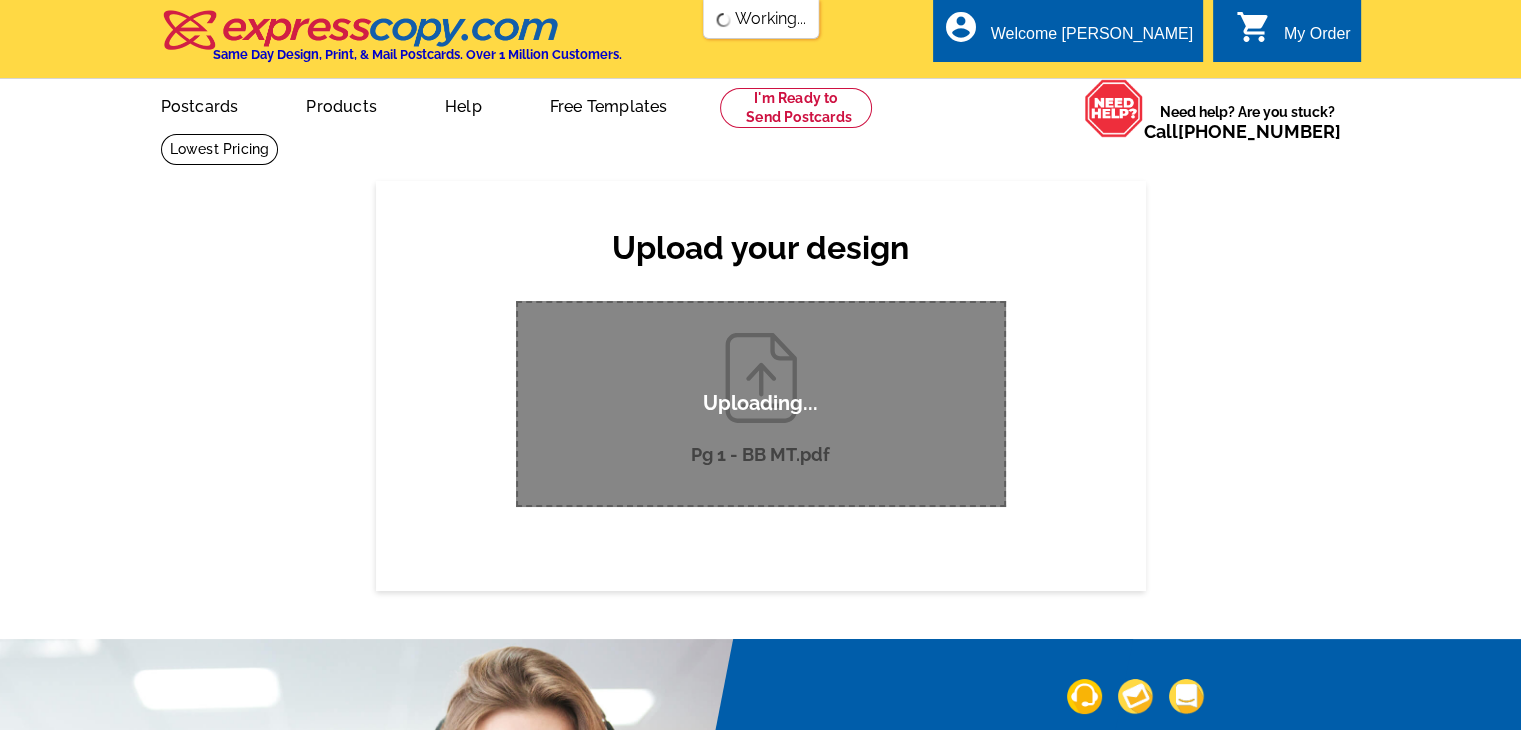 type 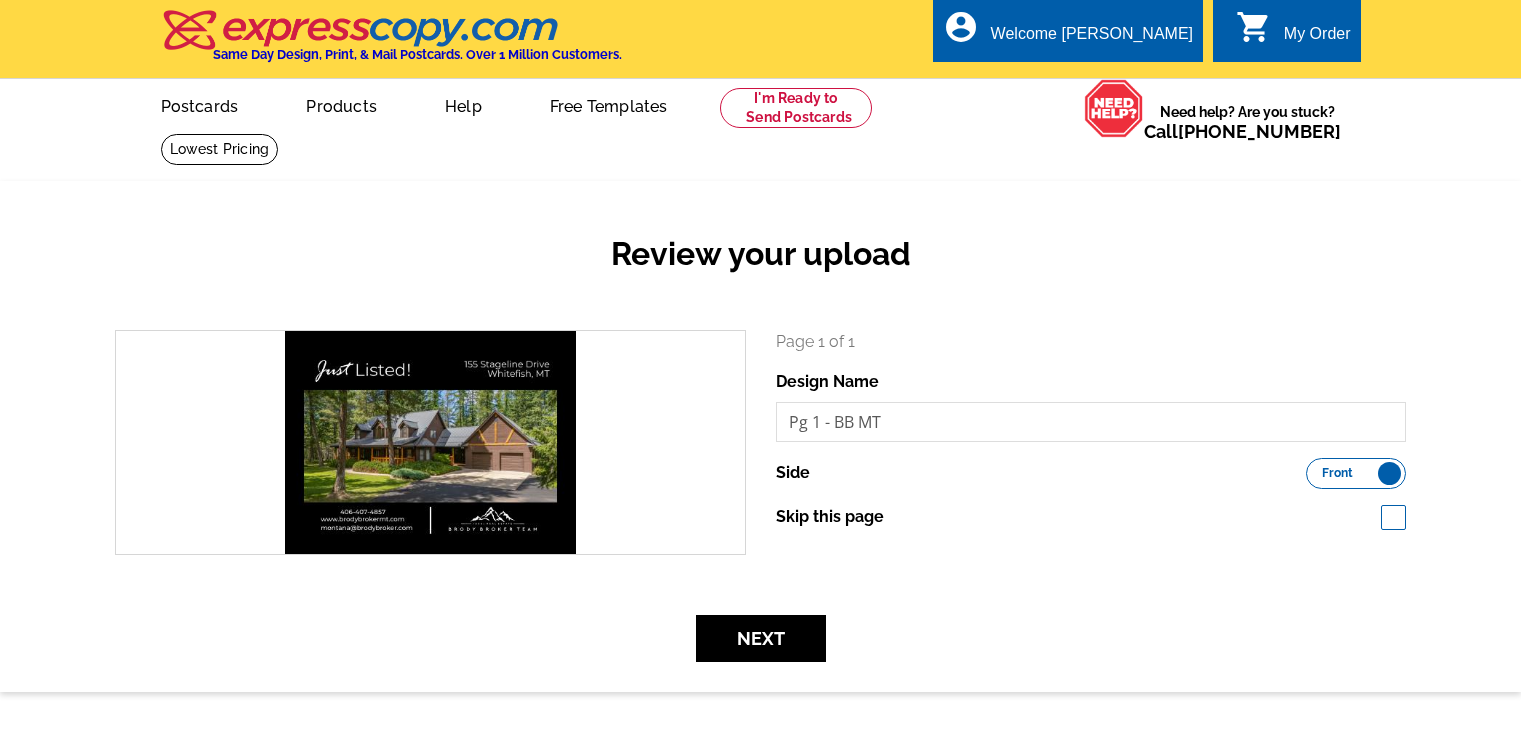 scroll, scrollTop: 0, scrollLeft: 0, axis: both 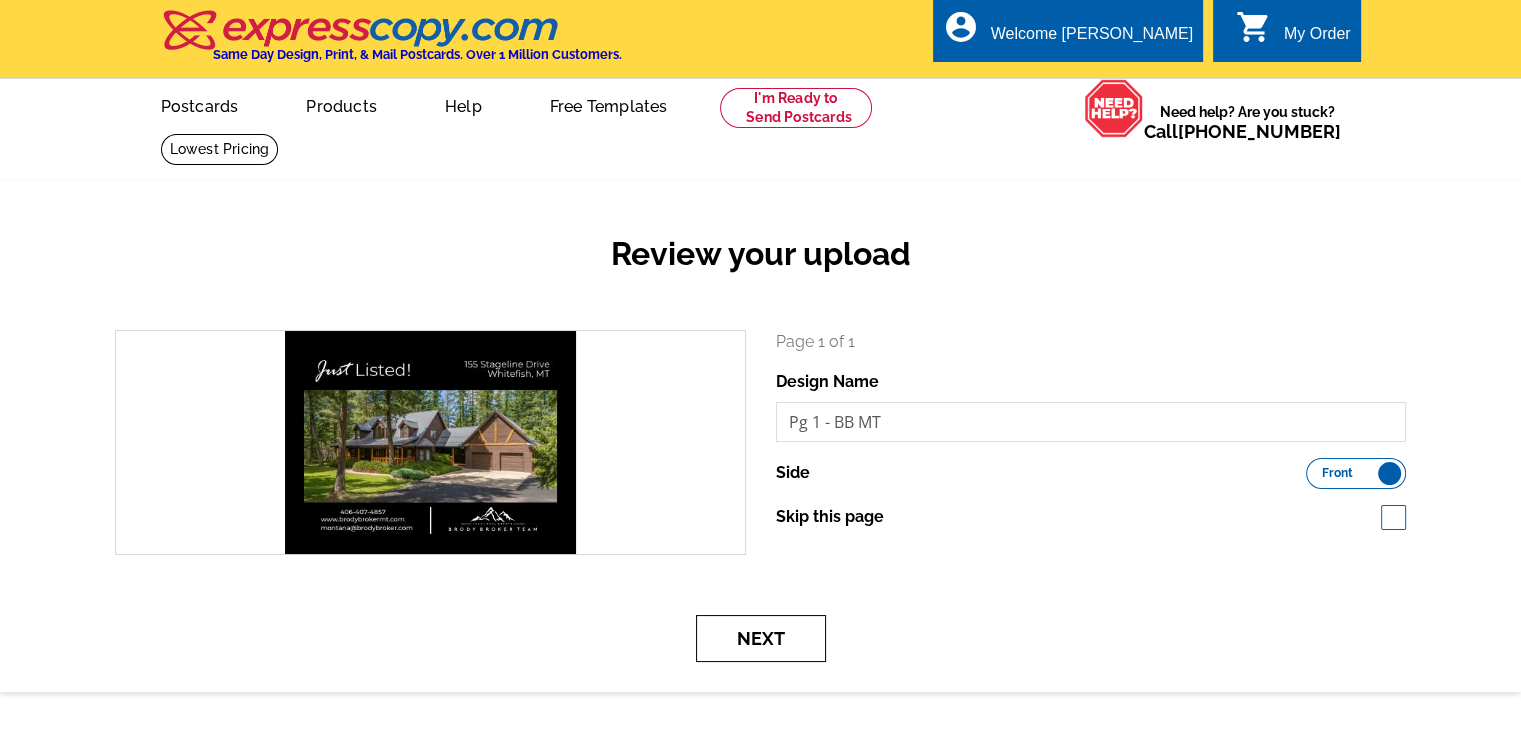 click on "Next" at bounding box center (761, 638) 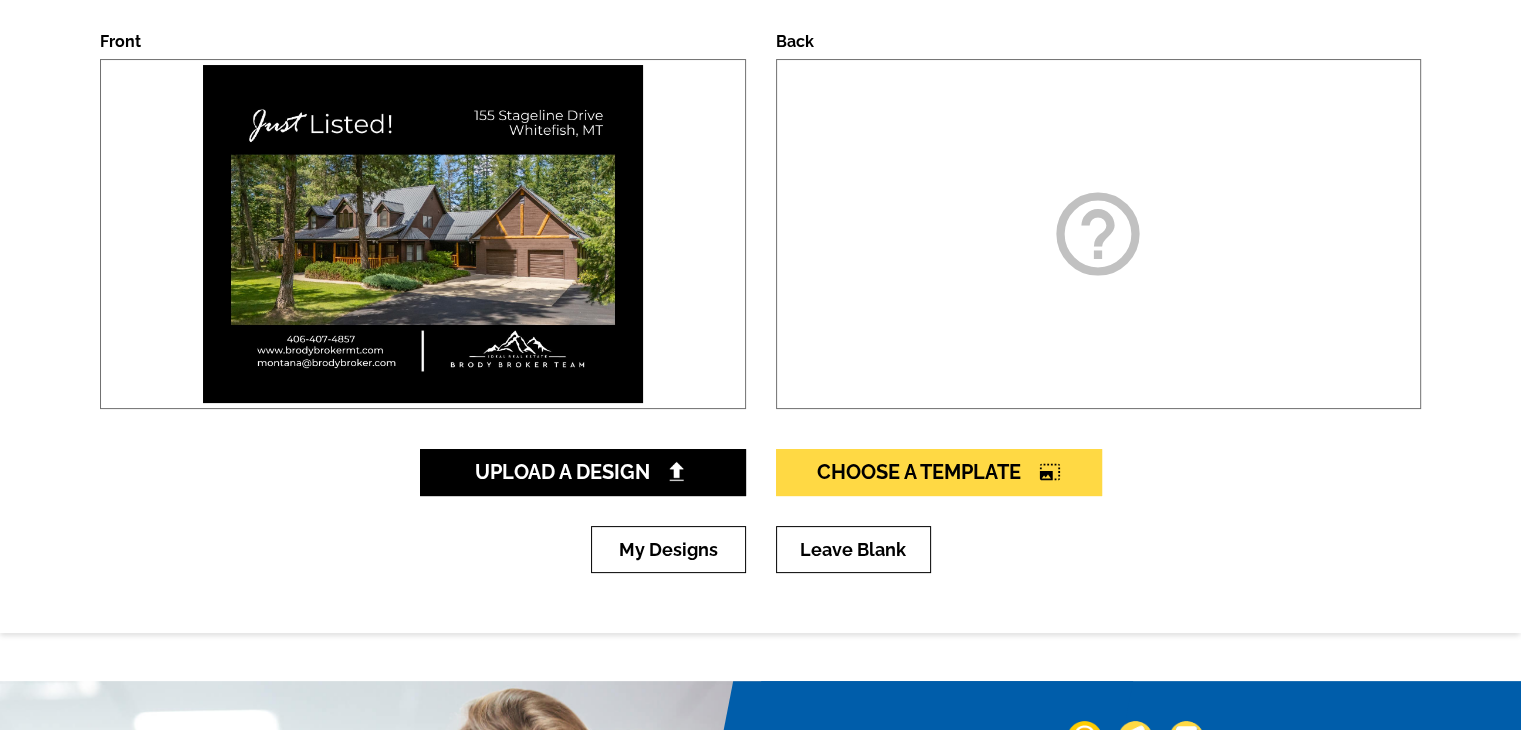 scroll, scrollTop: 300, scrollLeft: 0, axis: vertical 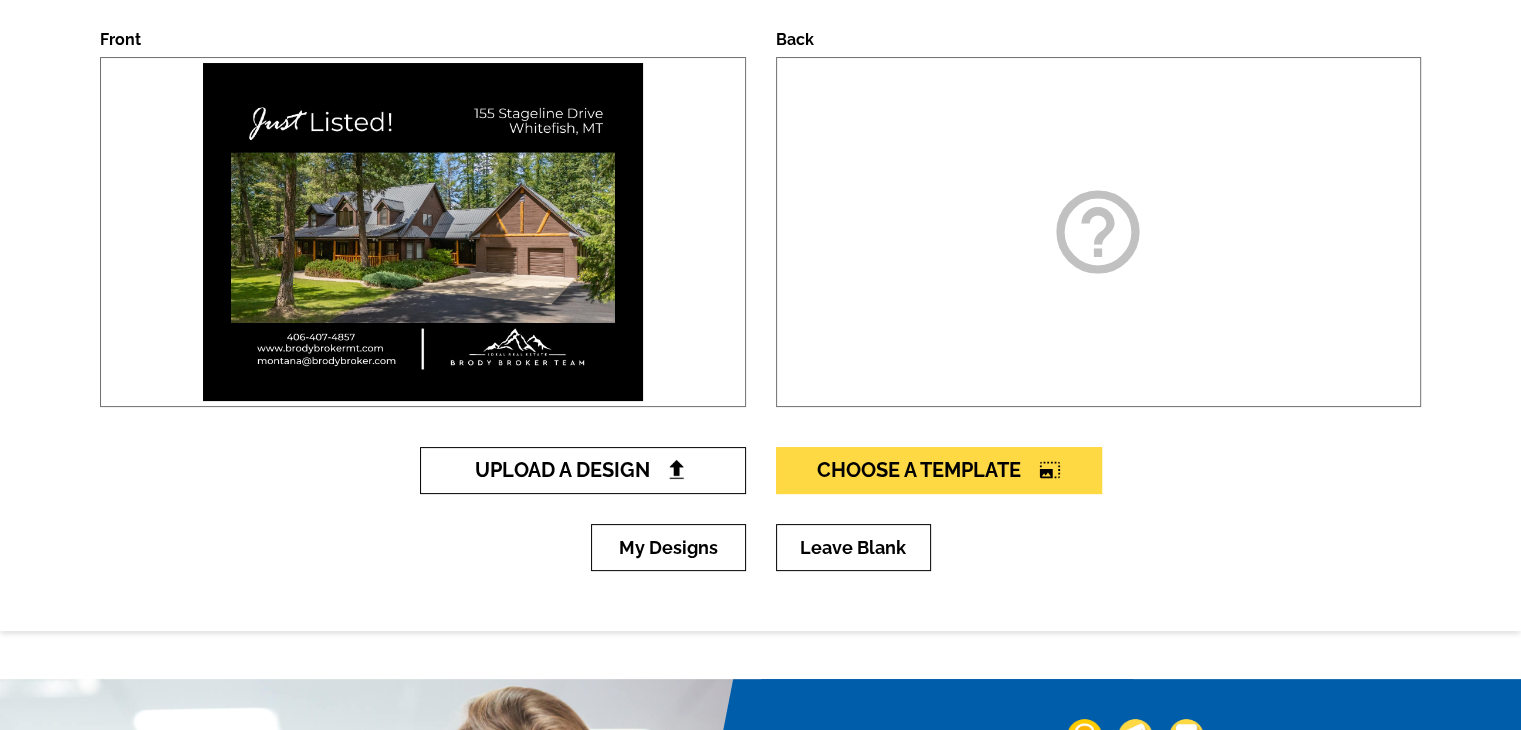 click on "Upload A Design" at bounding box center [583, 470] 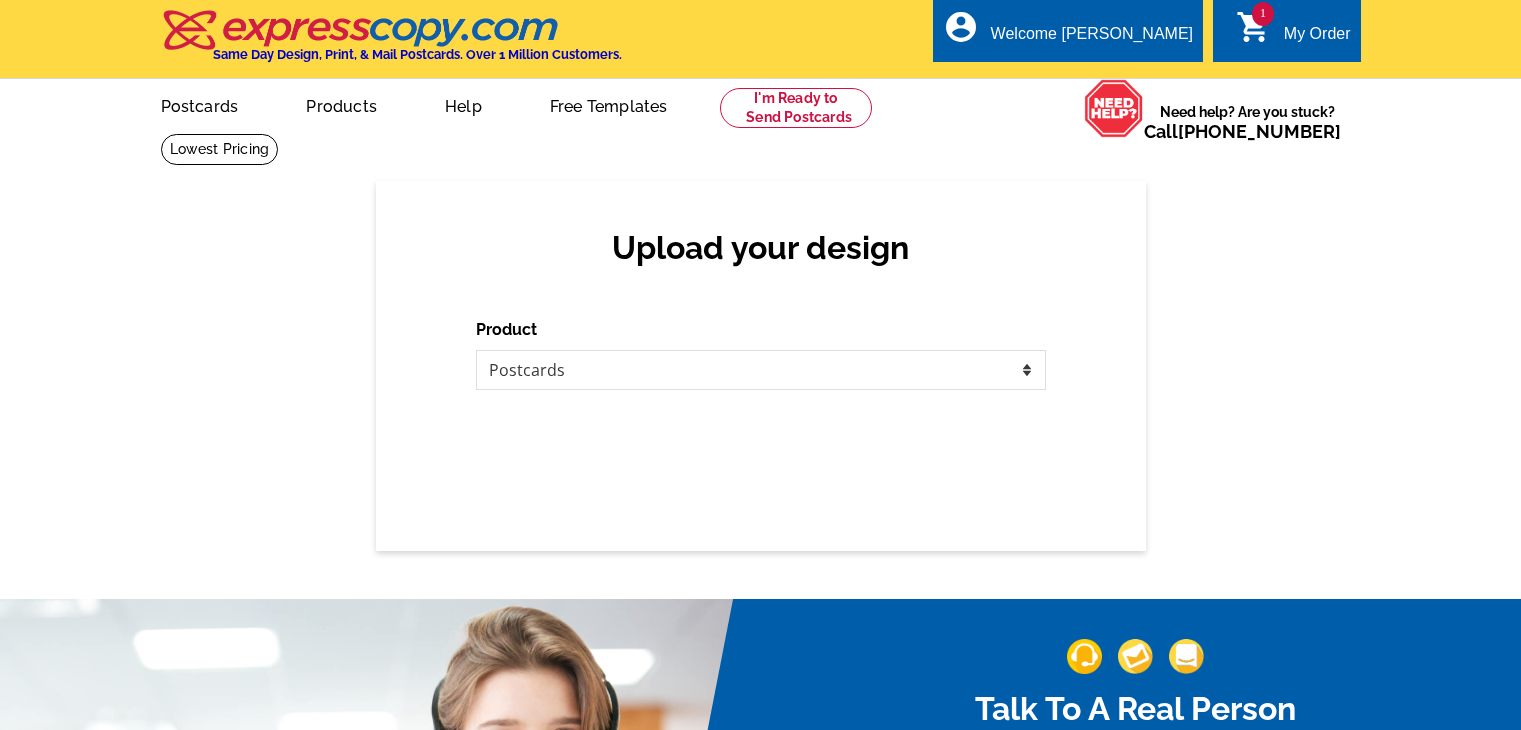scroll, scrollTop: 0, scrollLeft: 0, axis: both 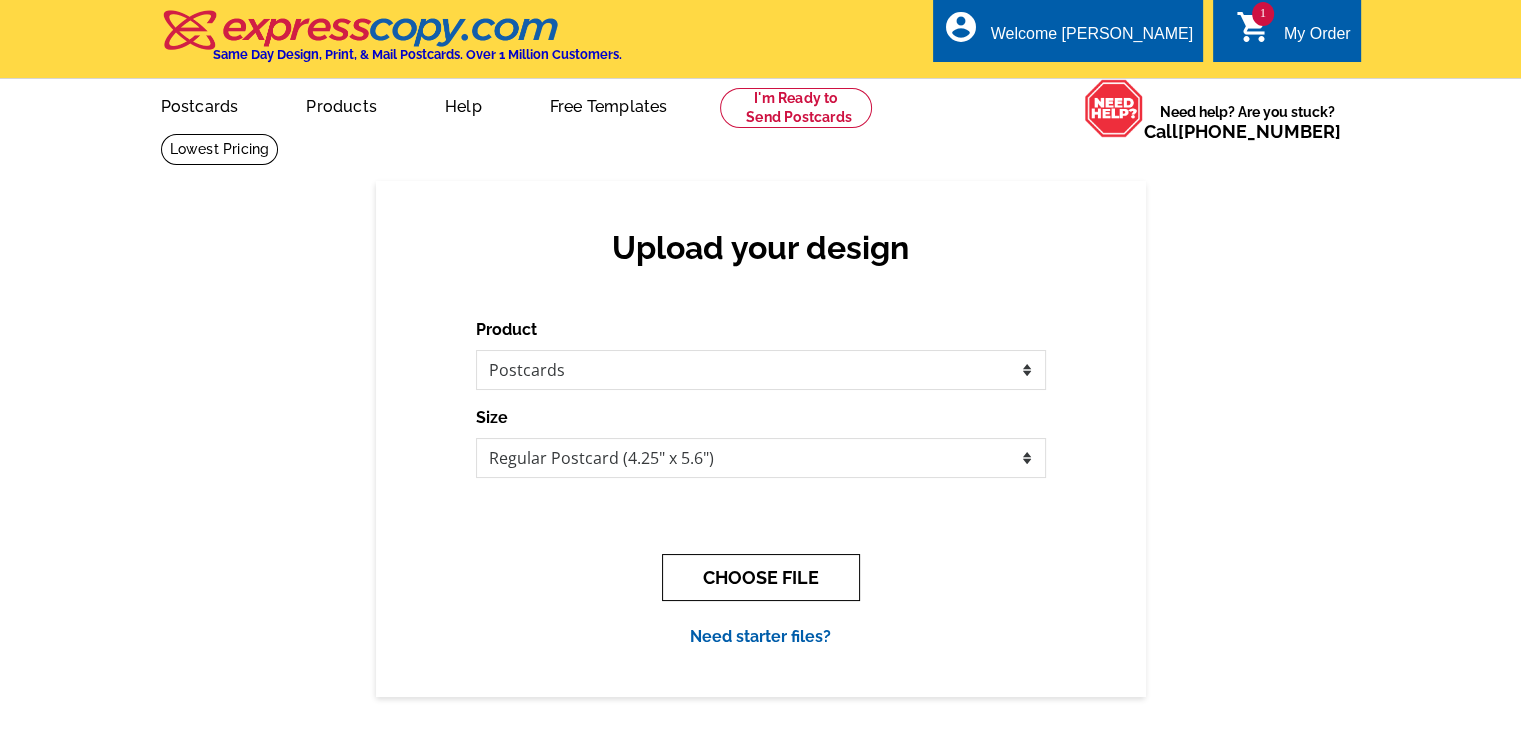 click on "CHOOSE FILE" at bounding box center (761, 577) 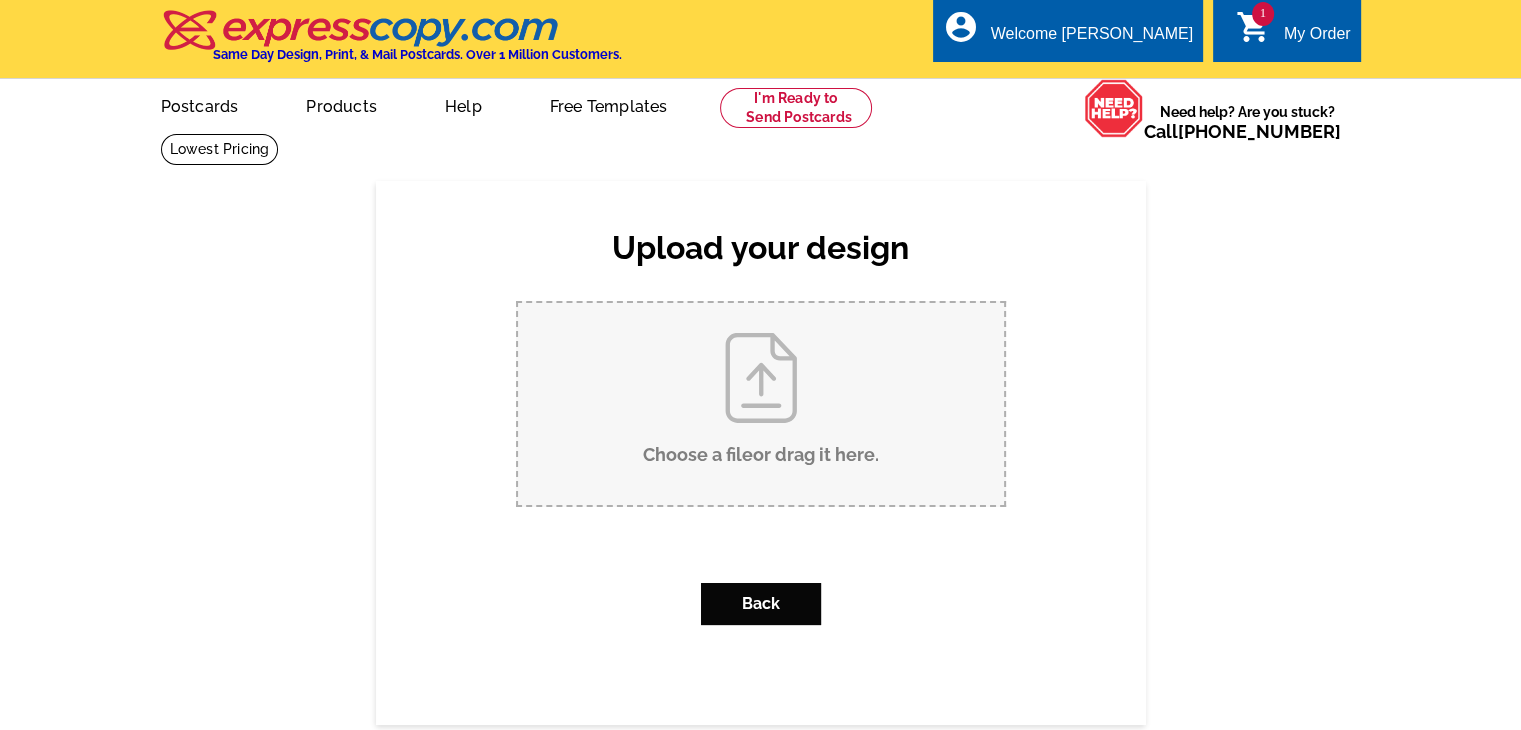 click on "Choose a file  or drag it here ." at bounding box center [761, 404] 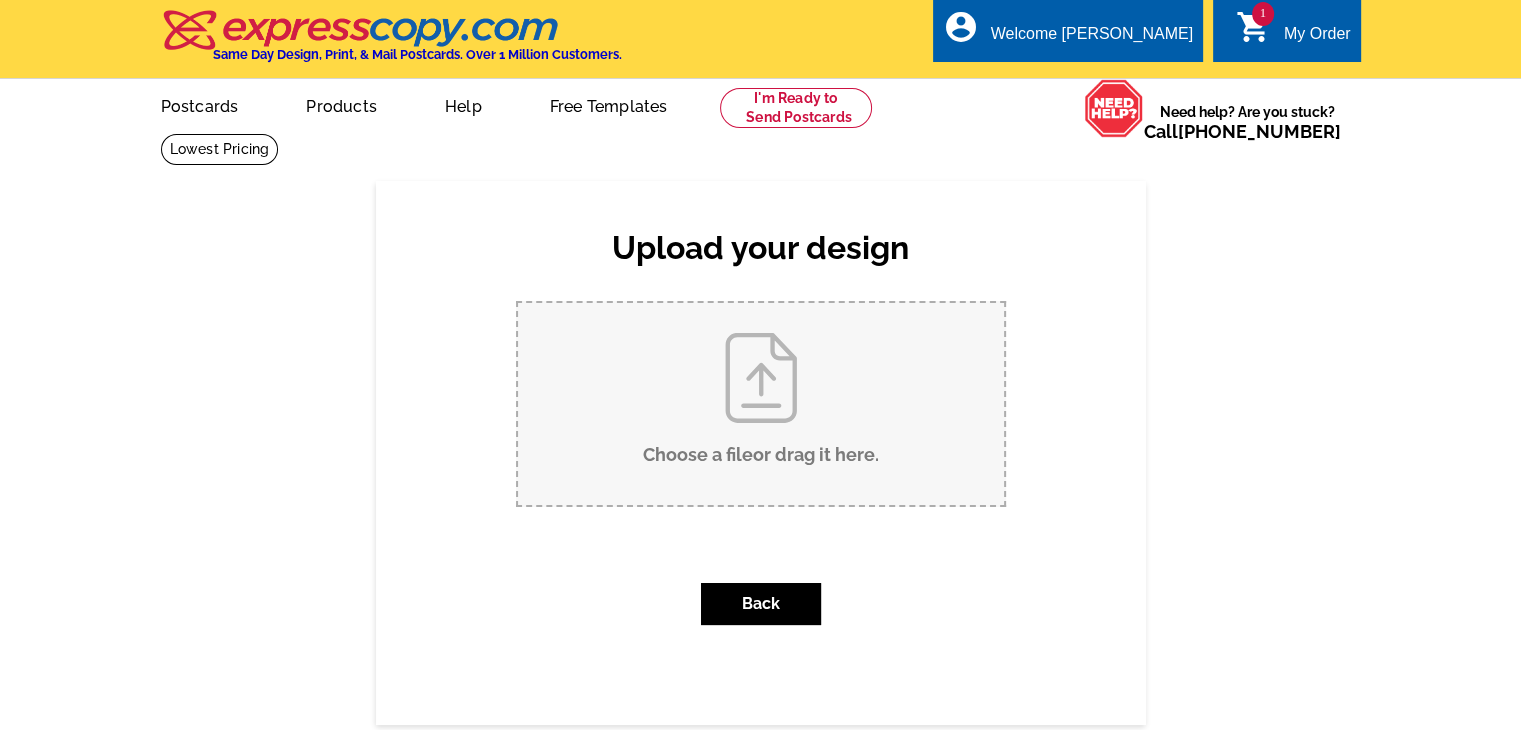 type on "C:\fakepath\Pg 2 - BB MT.pdf" 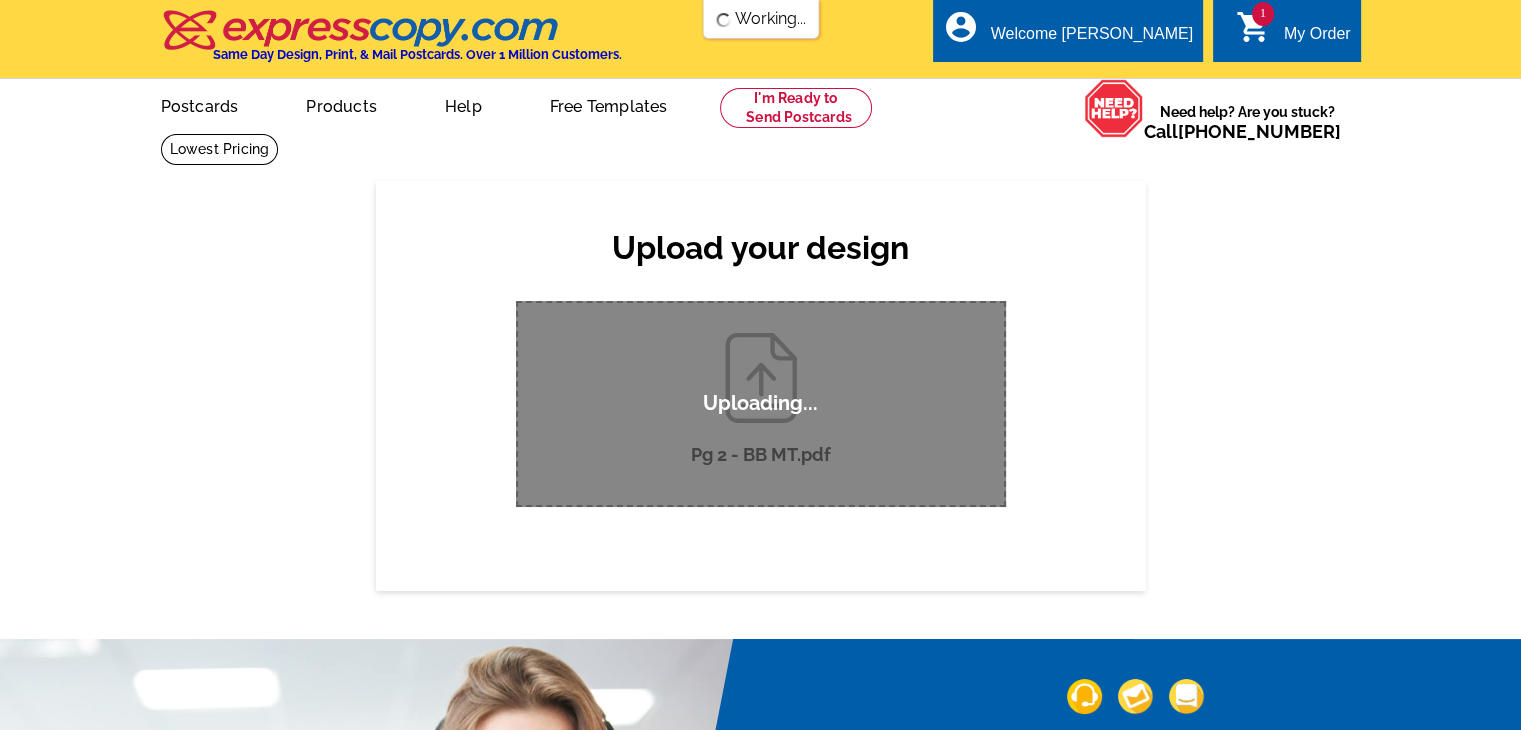 scroll, scrollTop: 0, scrollLeft: 0, axis: both 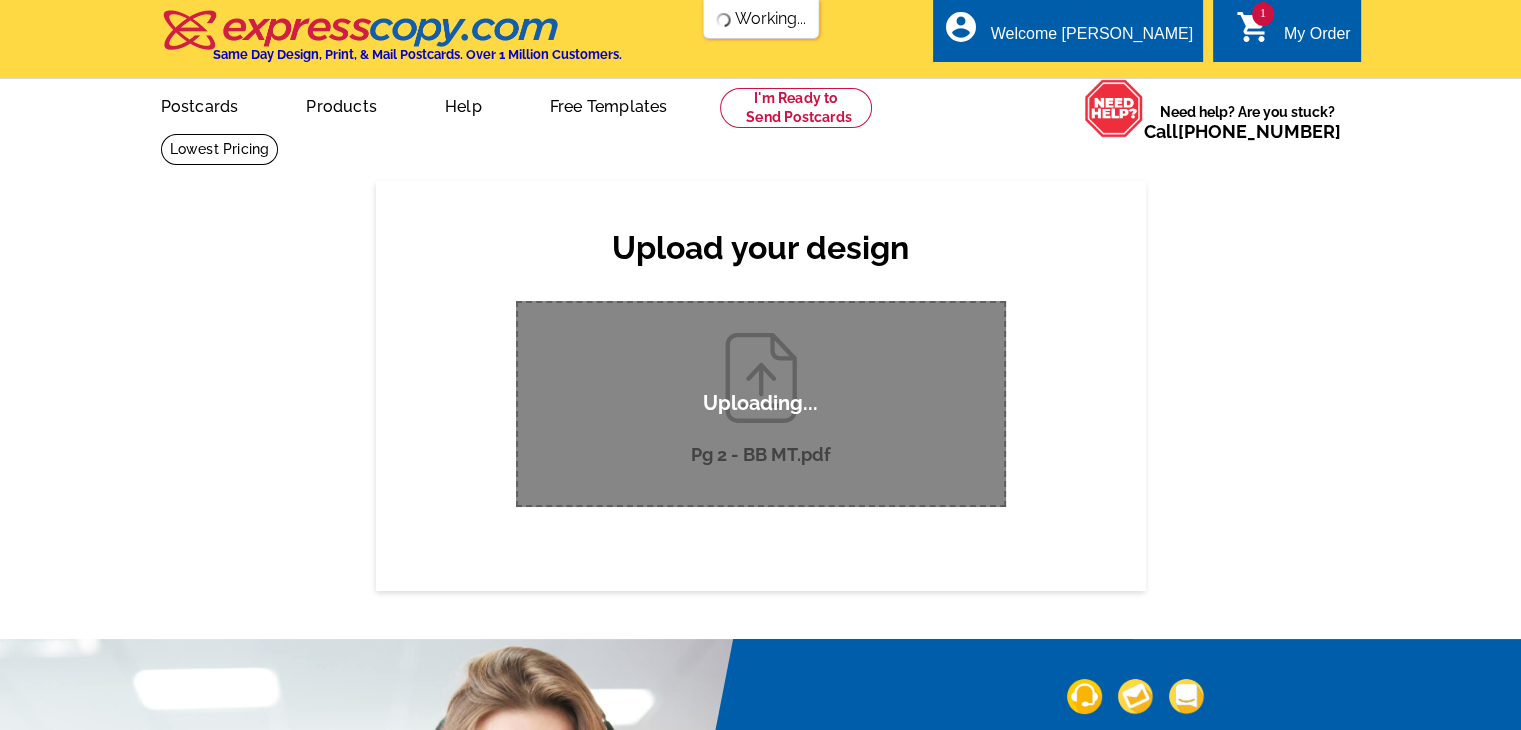 type 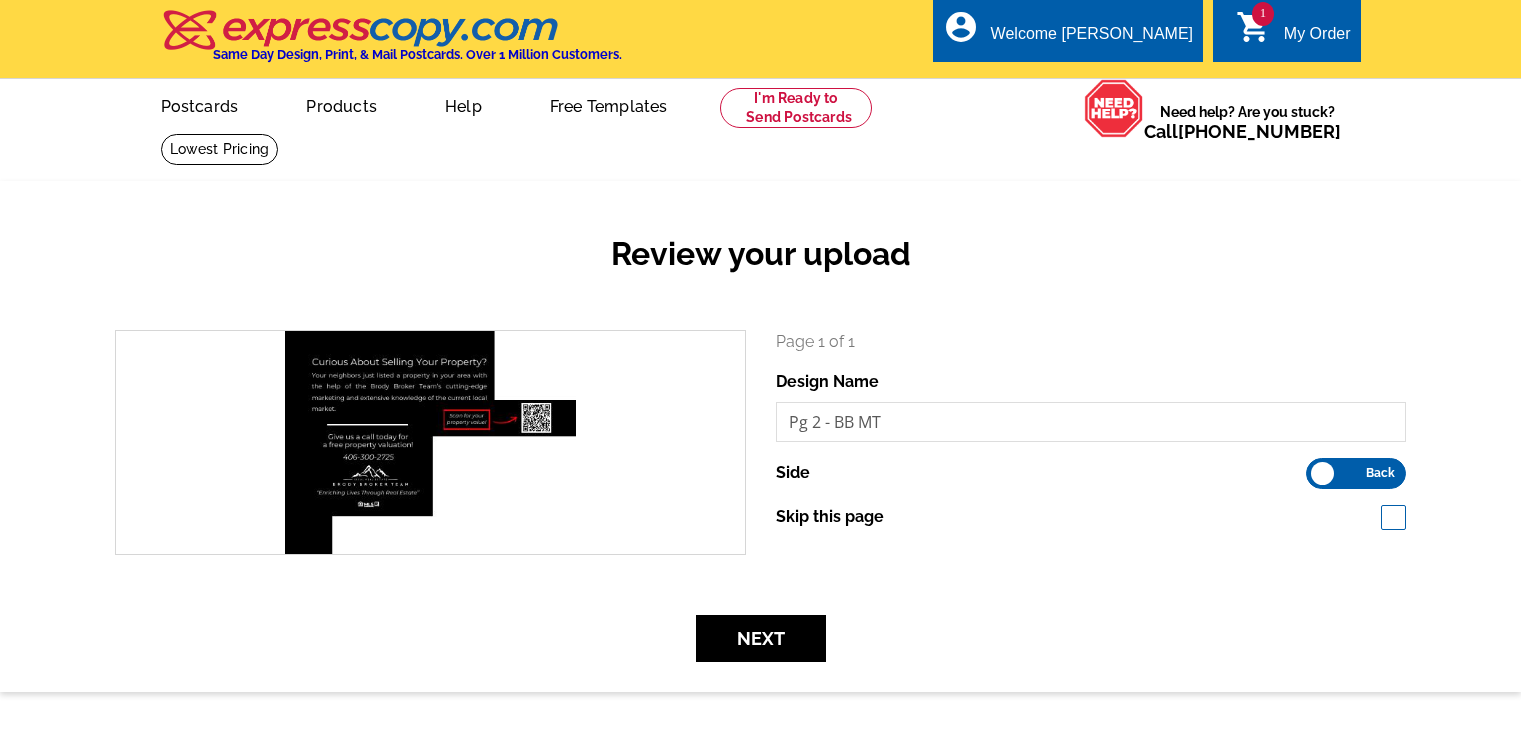 scroll, scrollTop: 0, scrollLeft: 0, axis: both 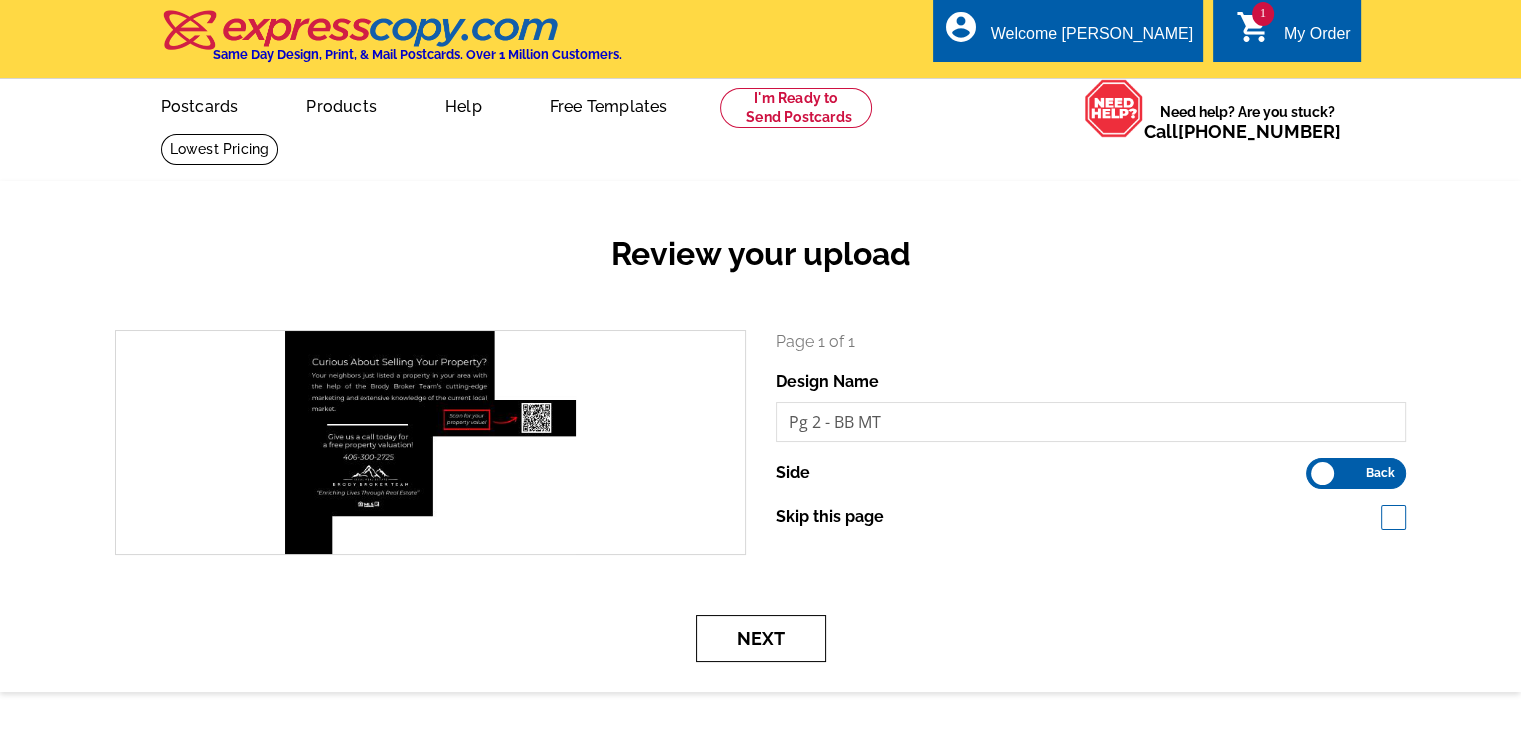 click on "Next" at bounding box center [761, 638] 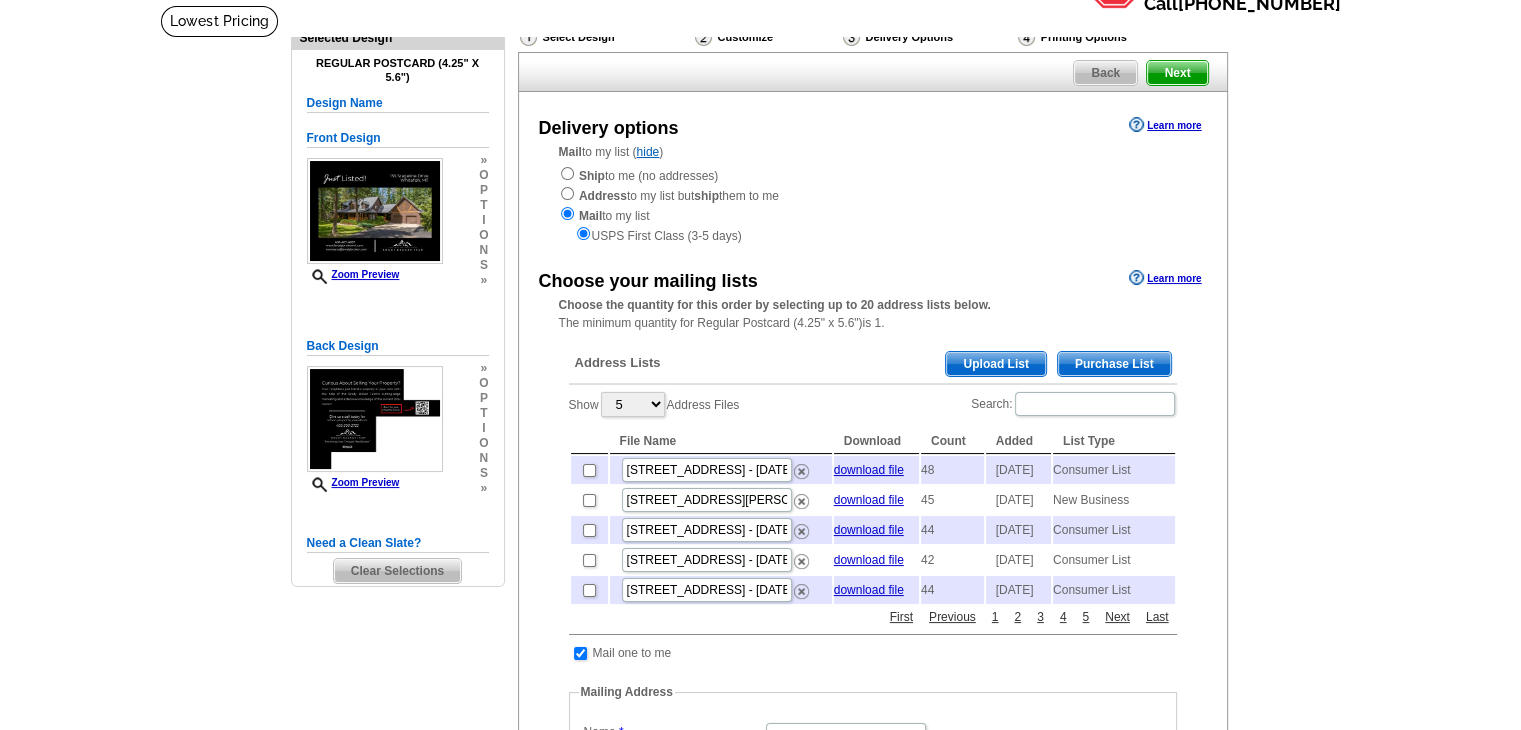 scroll, scrollTop: 100, scrollLeft: 0, axis: vertical 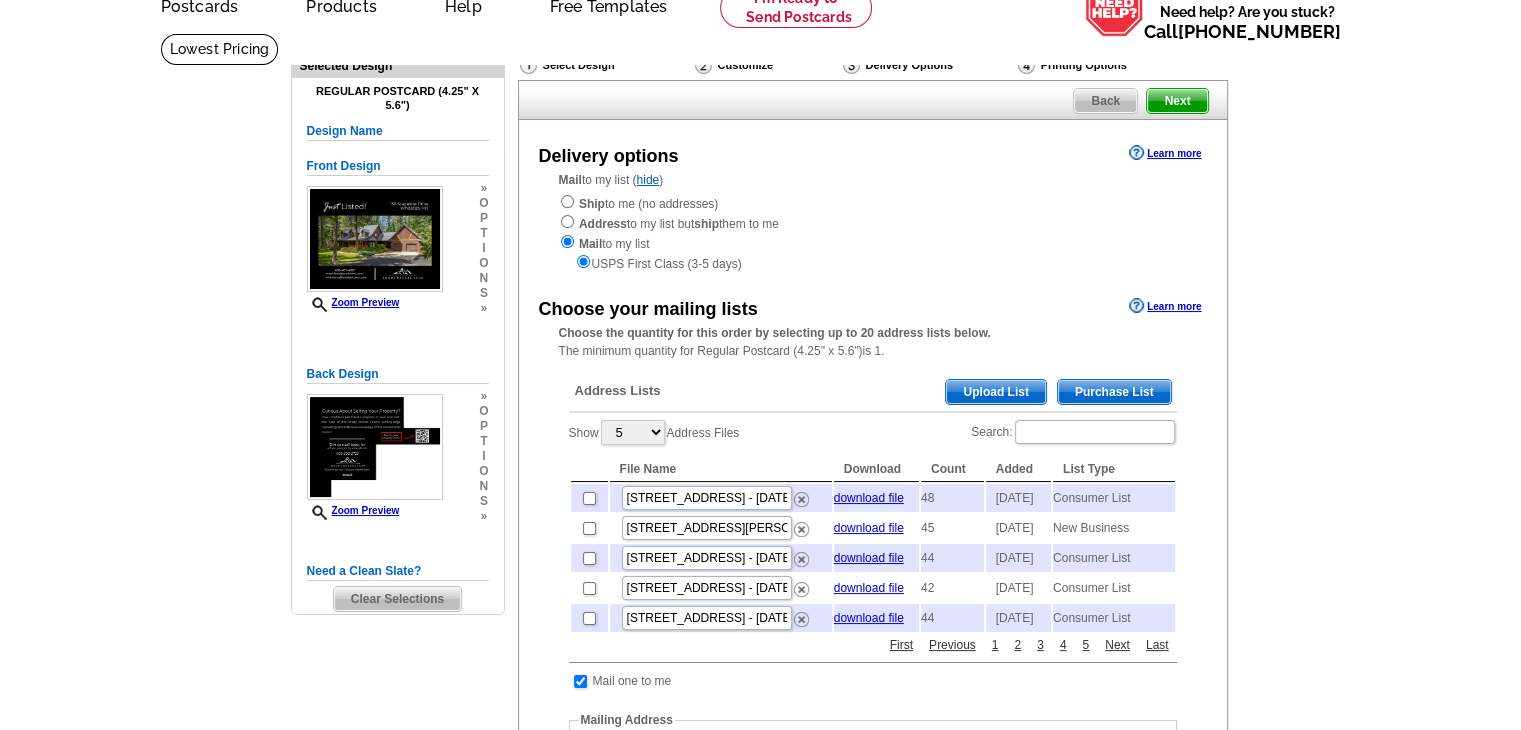click on "Purchase List" at bounding box center [1114, 392] 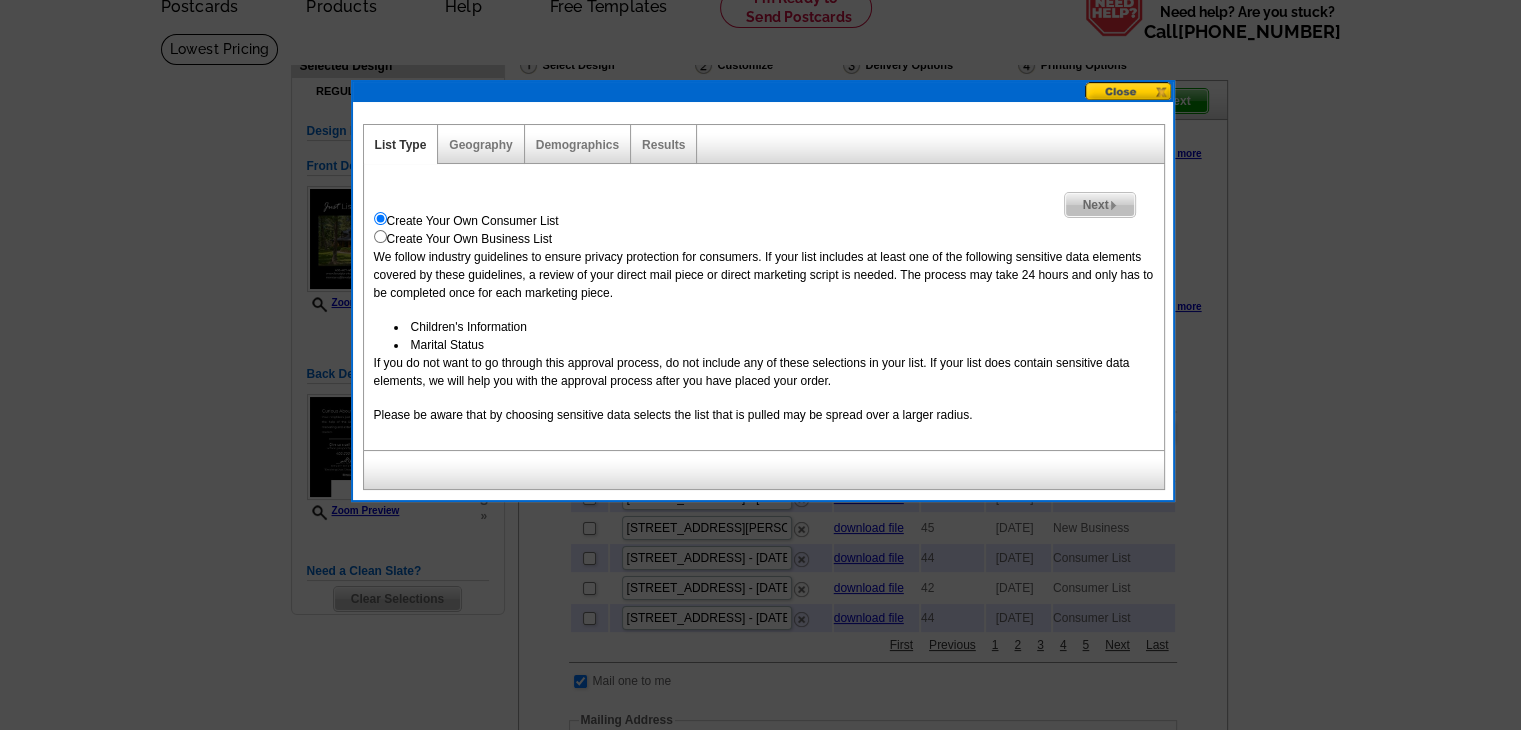 click on "Next" at bounding box center [1099, 205] 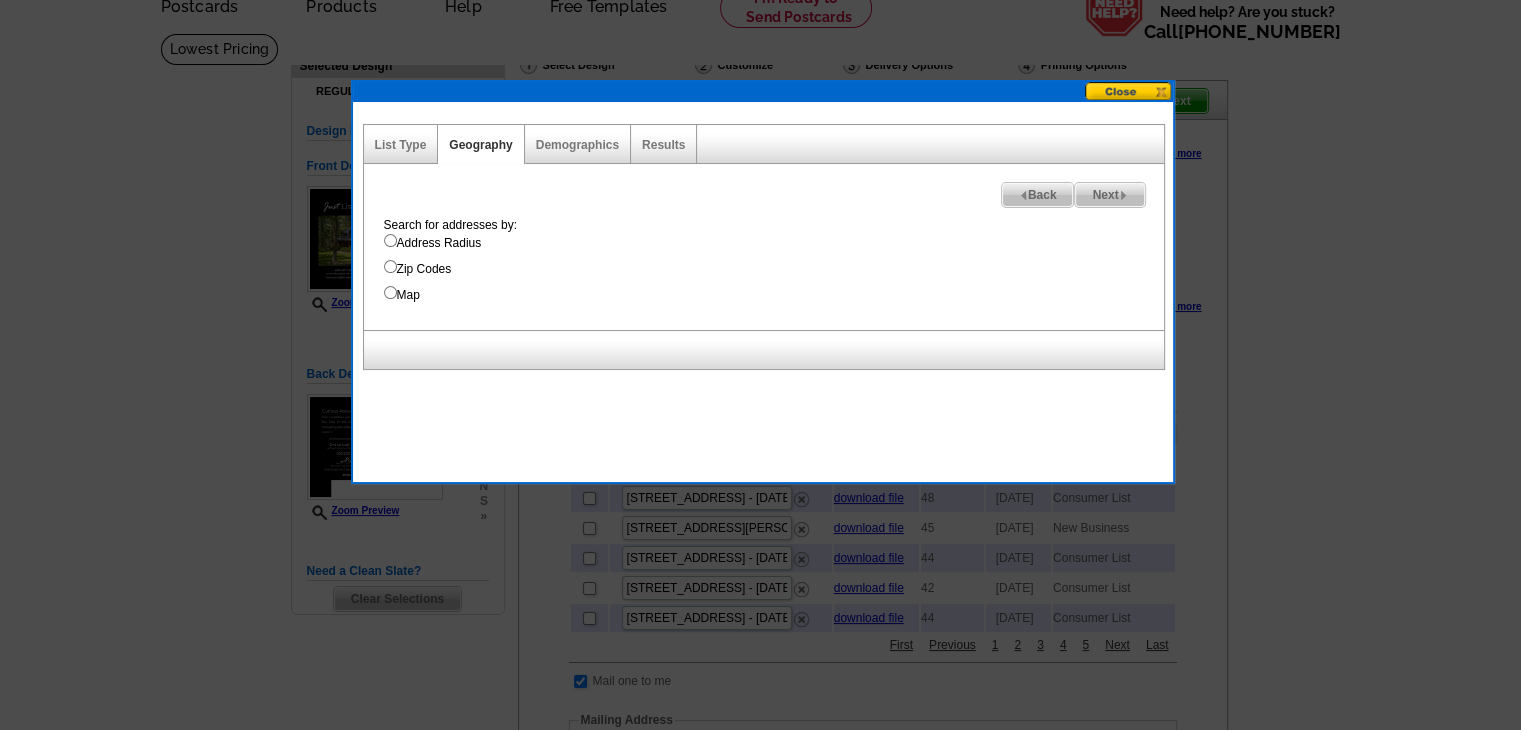 click on "Address Radius" at bounding box center [774, 243] 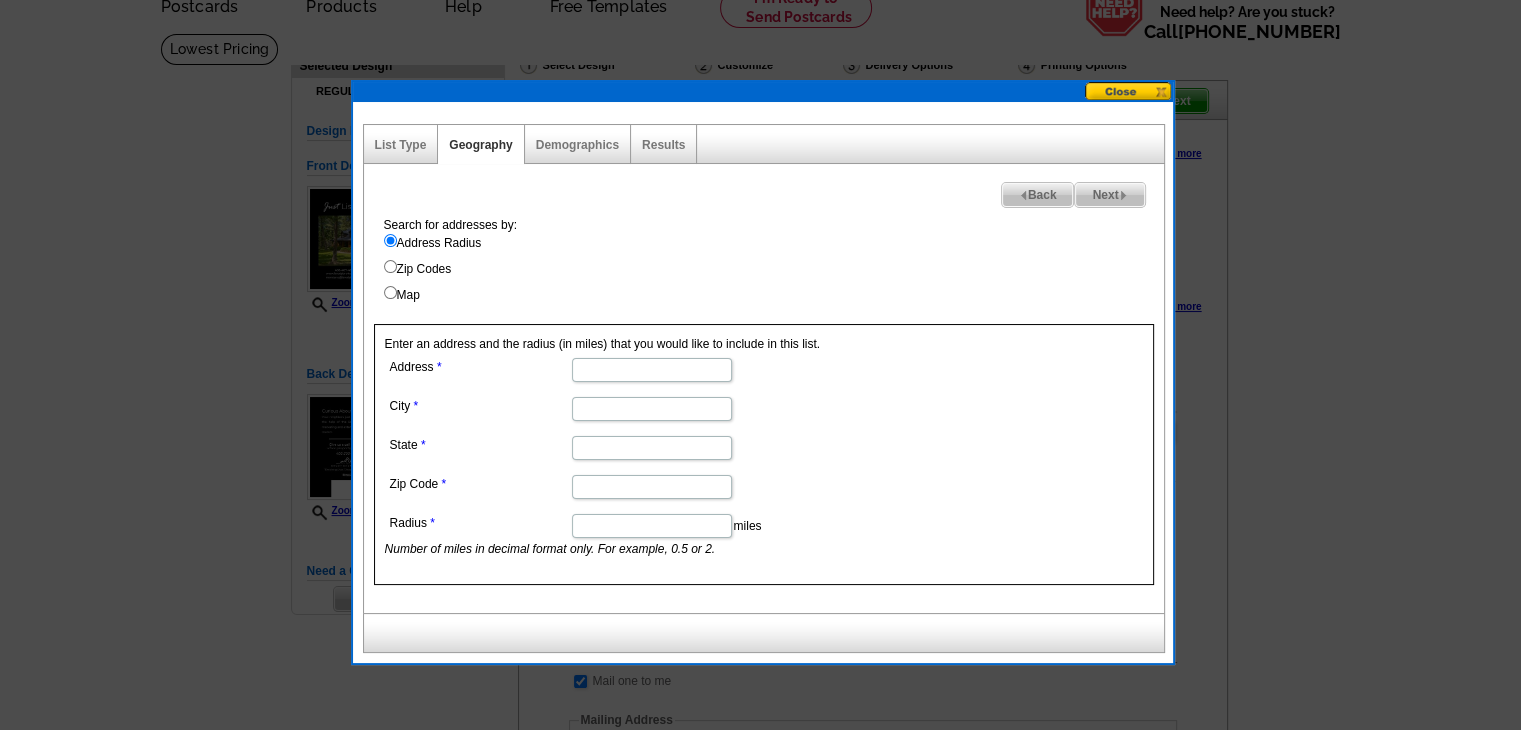 click on "Radius" at bounding box center (652, 526) 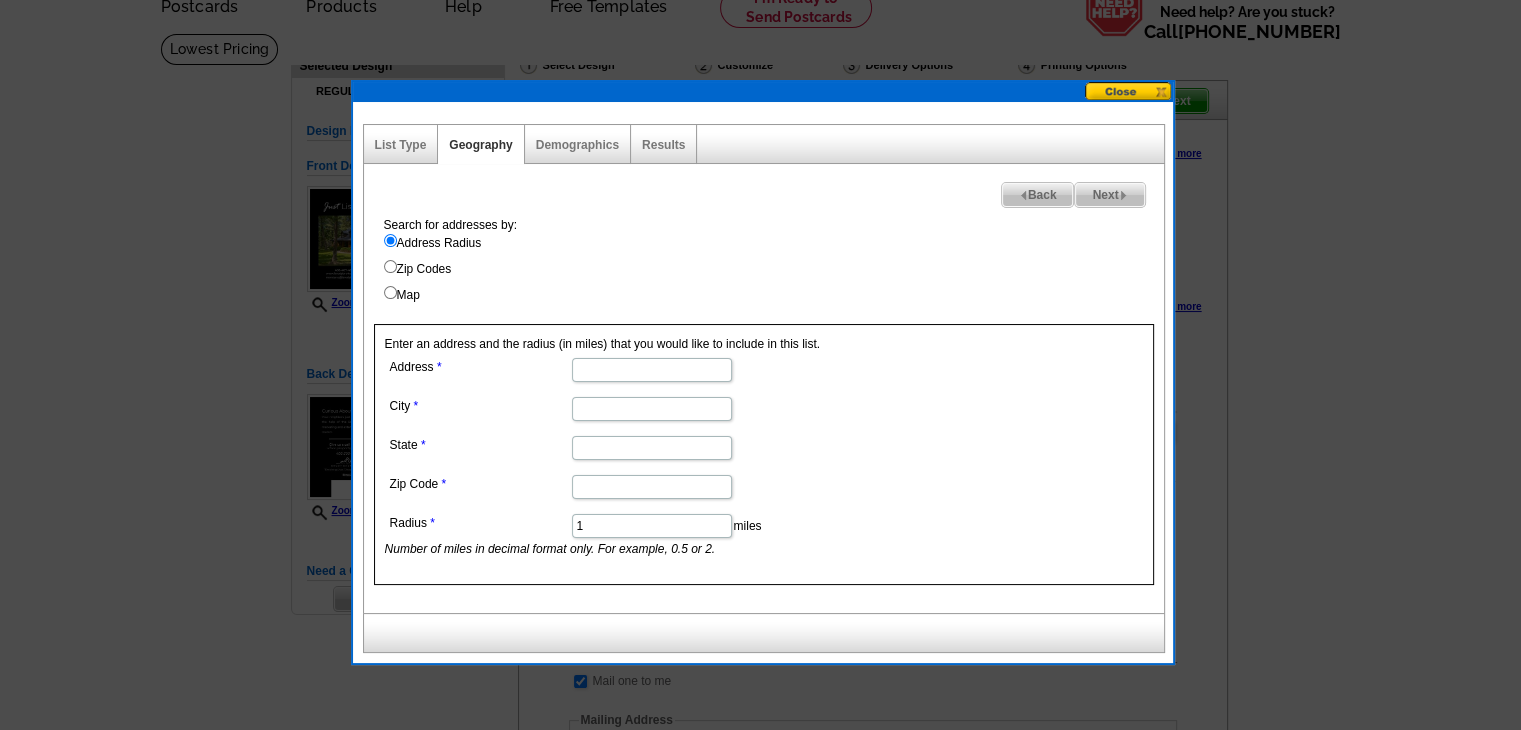 type on "1" 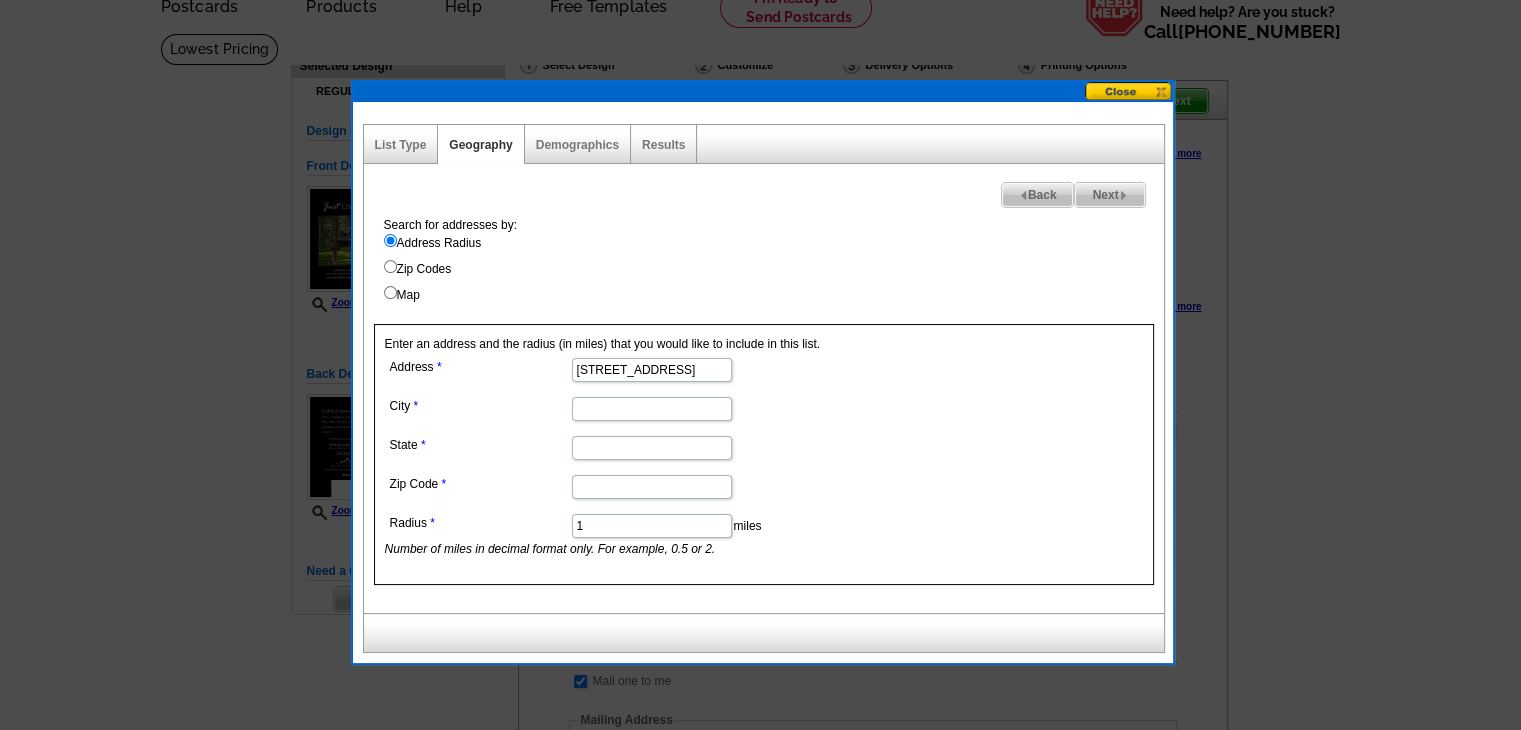 type on "155 Stageline Drive" 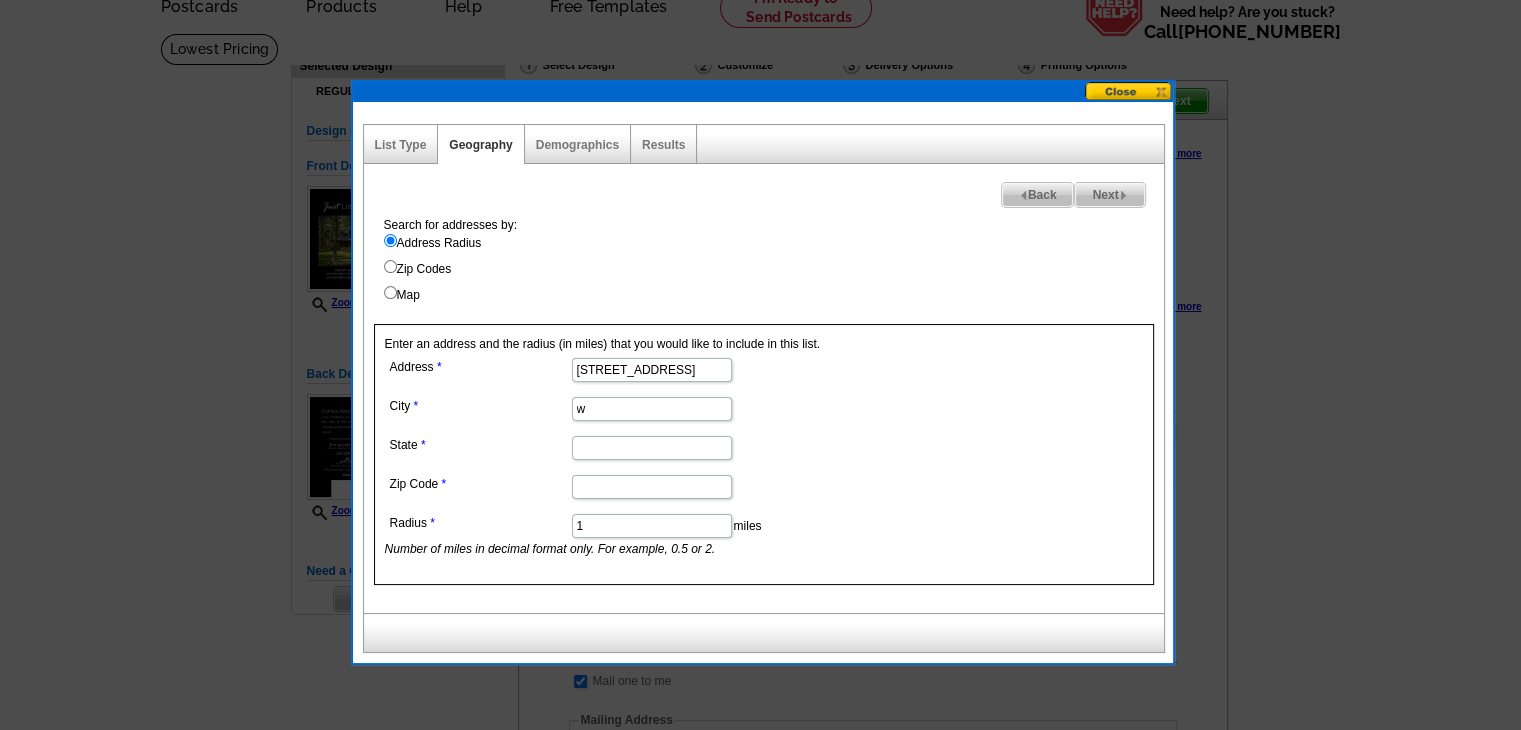 type on "Whitefish" 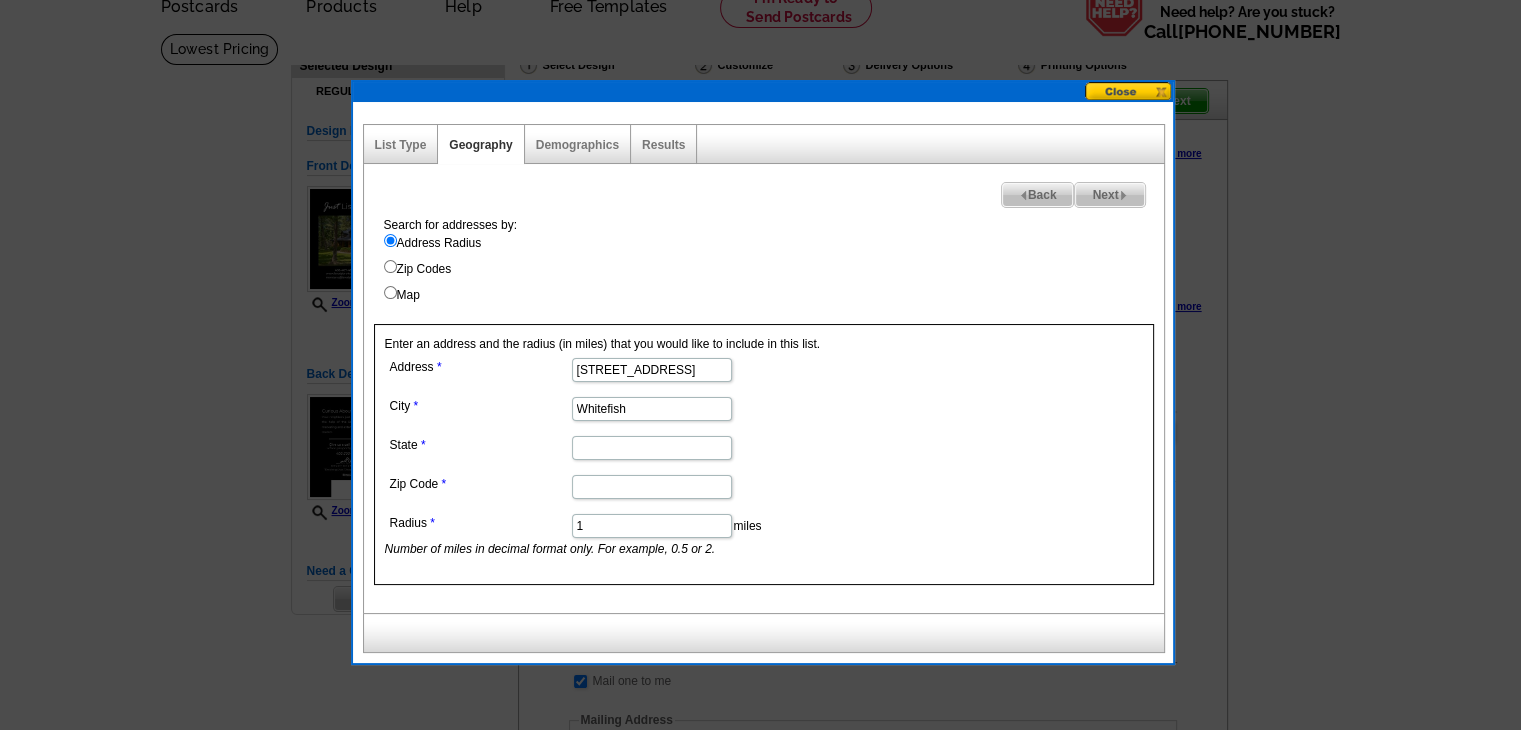 click on "State" at bounding box center (652, 448) 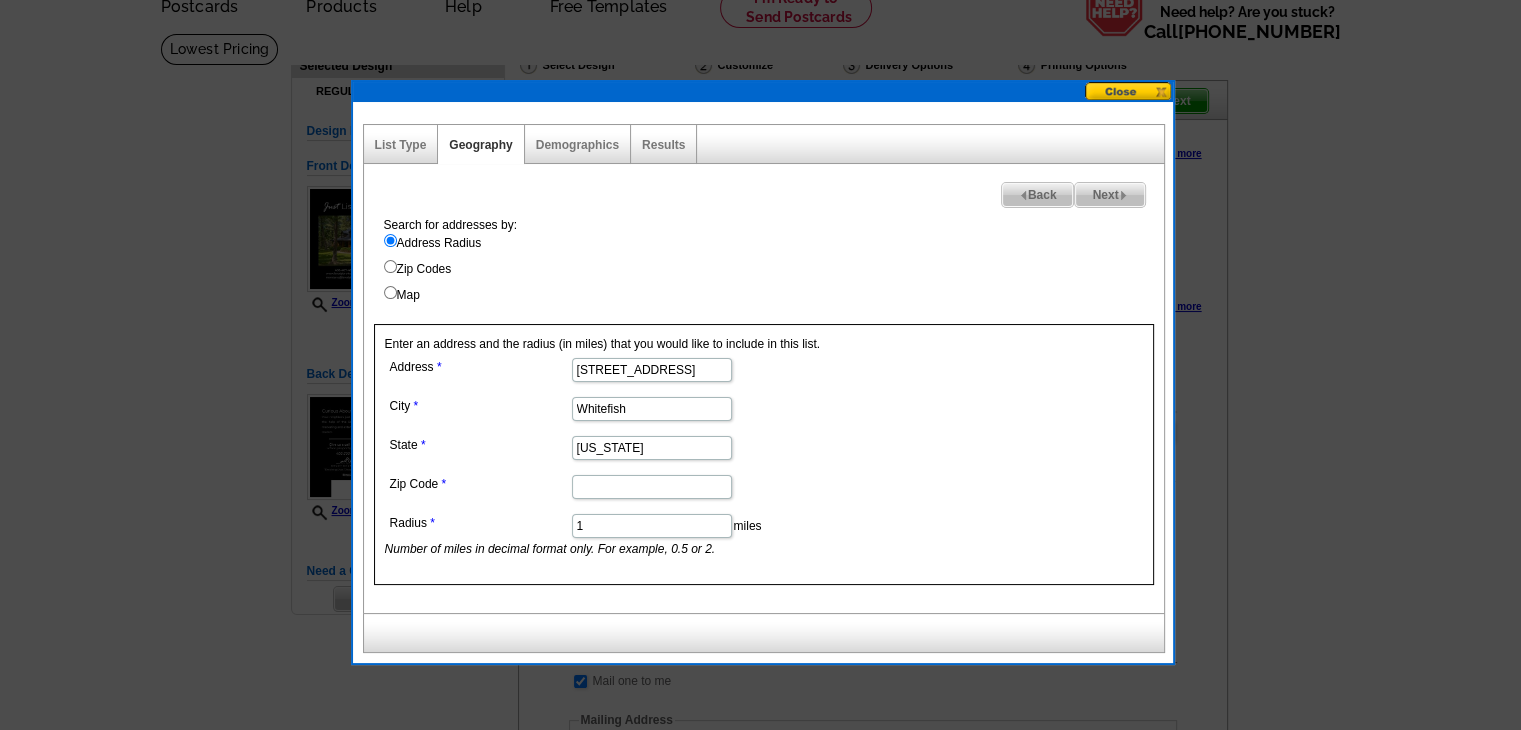 click on "Address
155 Stageline Drive
City
Whitefish
State
Montana
Zip Code
Radius
1
miles Number of miles in decimal format only.  For example, 0.5 or 2." at bounding box center (651, 455) 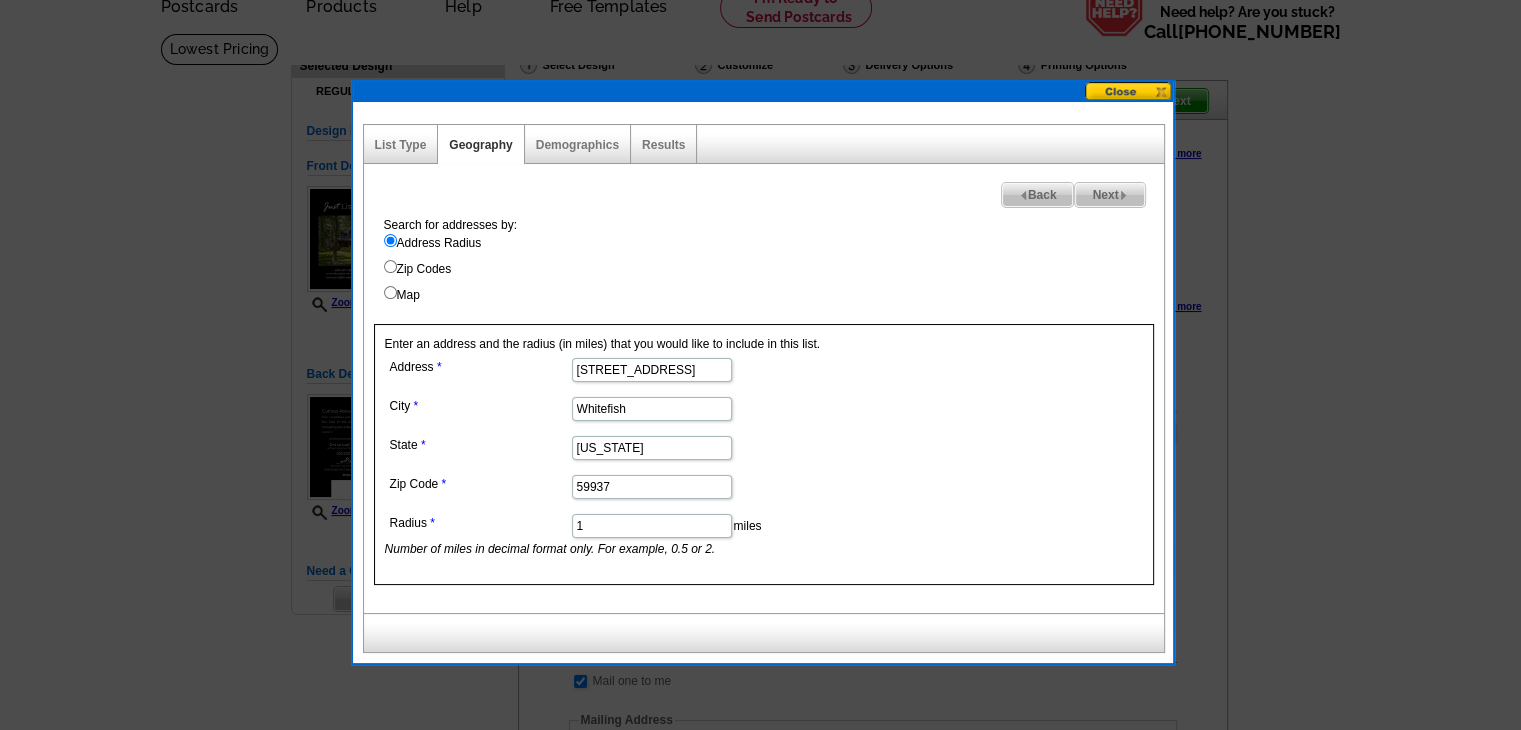 type on "59937" 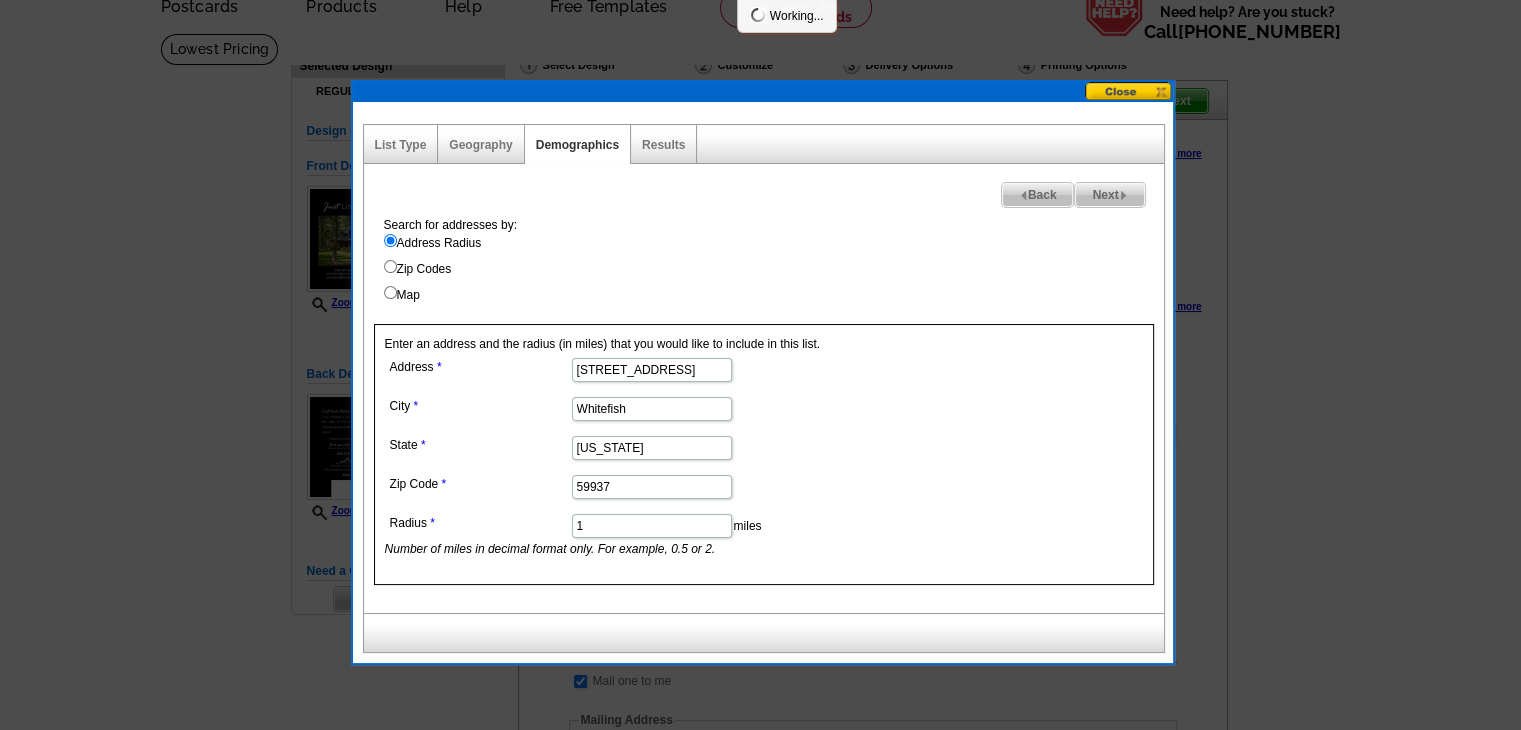 select 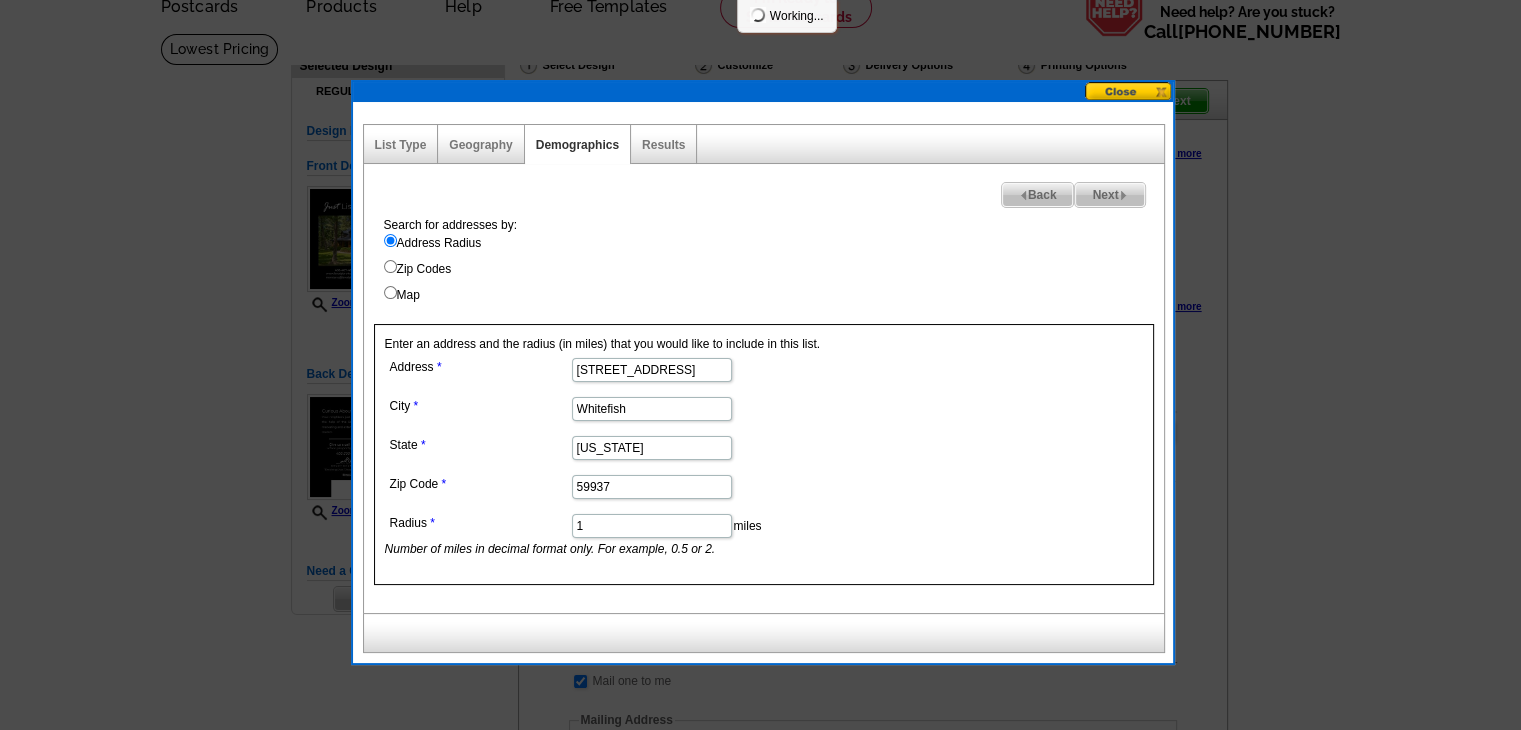 select 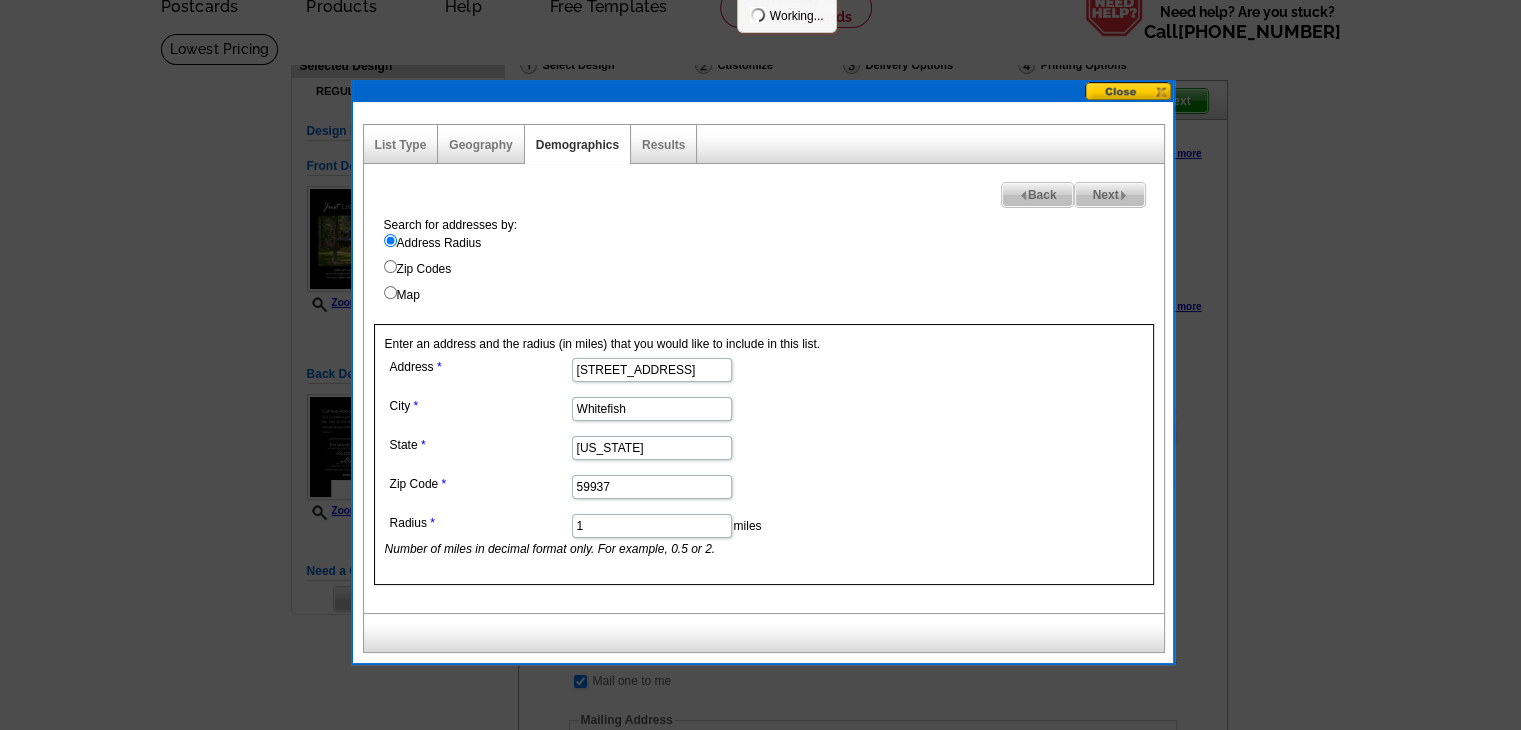 select 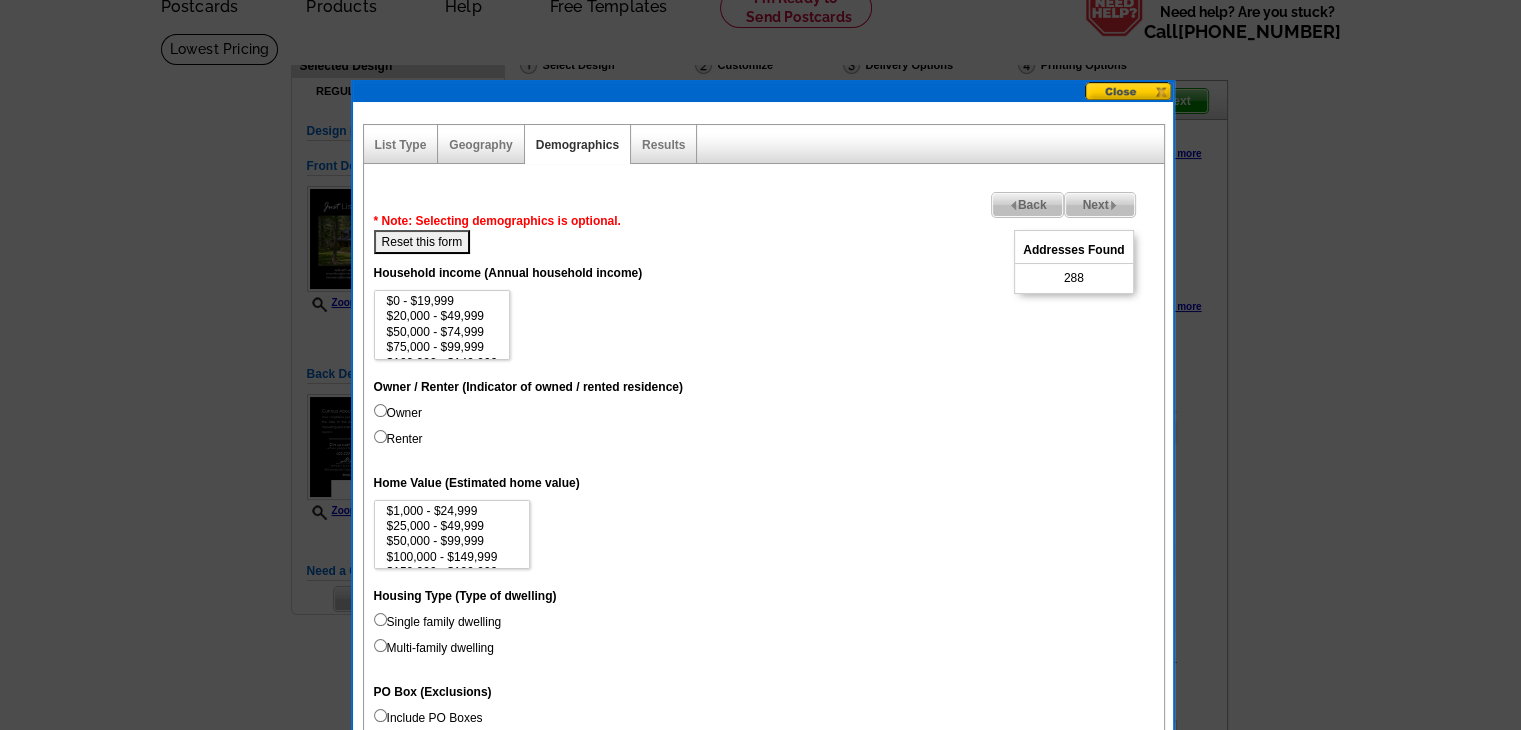 click on "Owner" at bounding box center [398, 413] 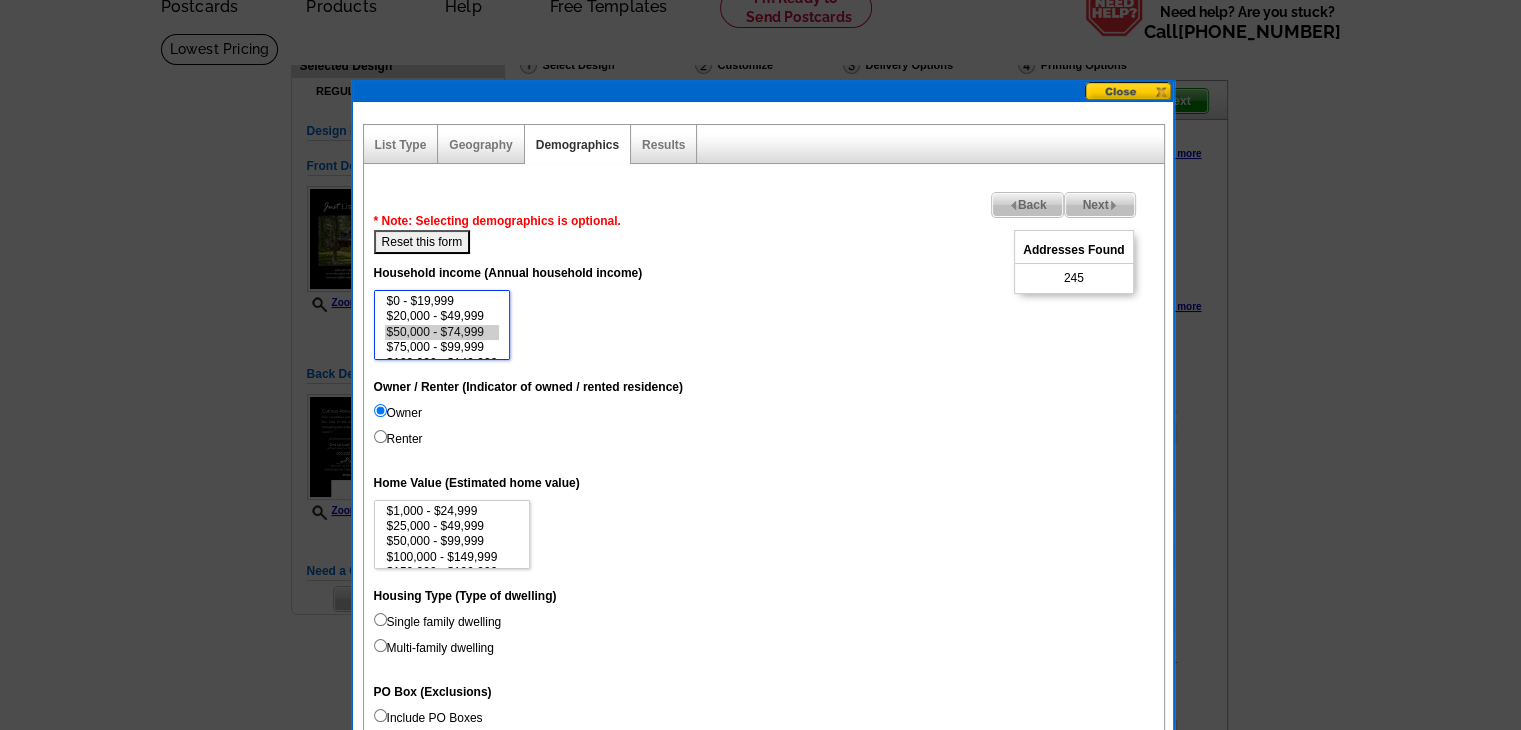 click on "$50,000 - $74,999" at bounding box center [442, 332] 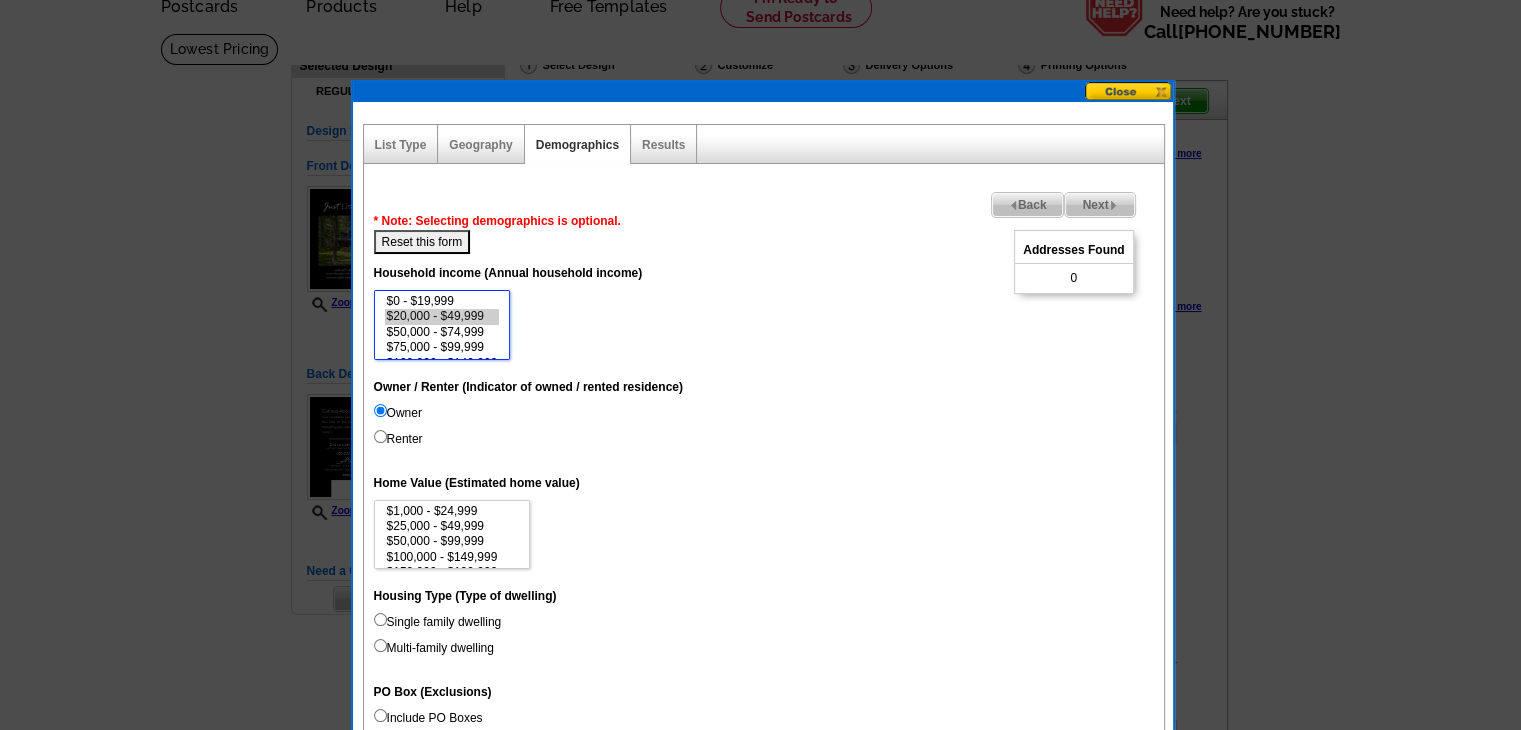 click on "$20,000 - $49,999" at bounding box center [442, 316] 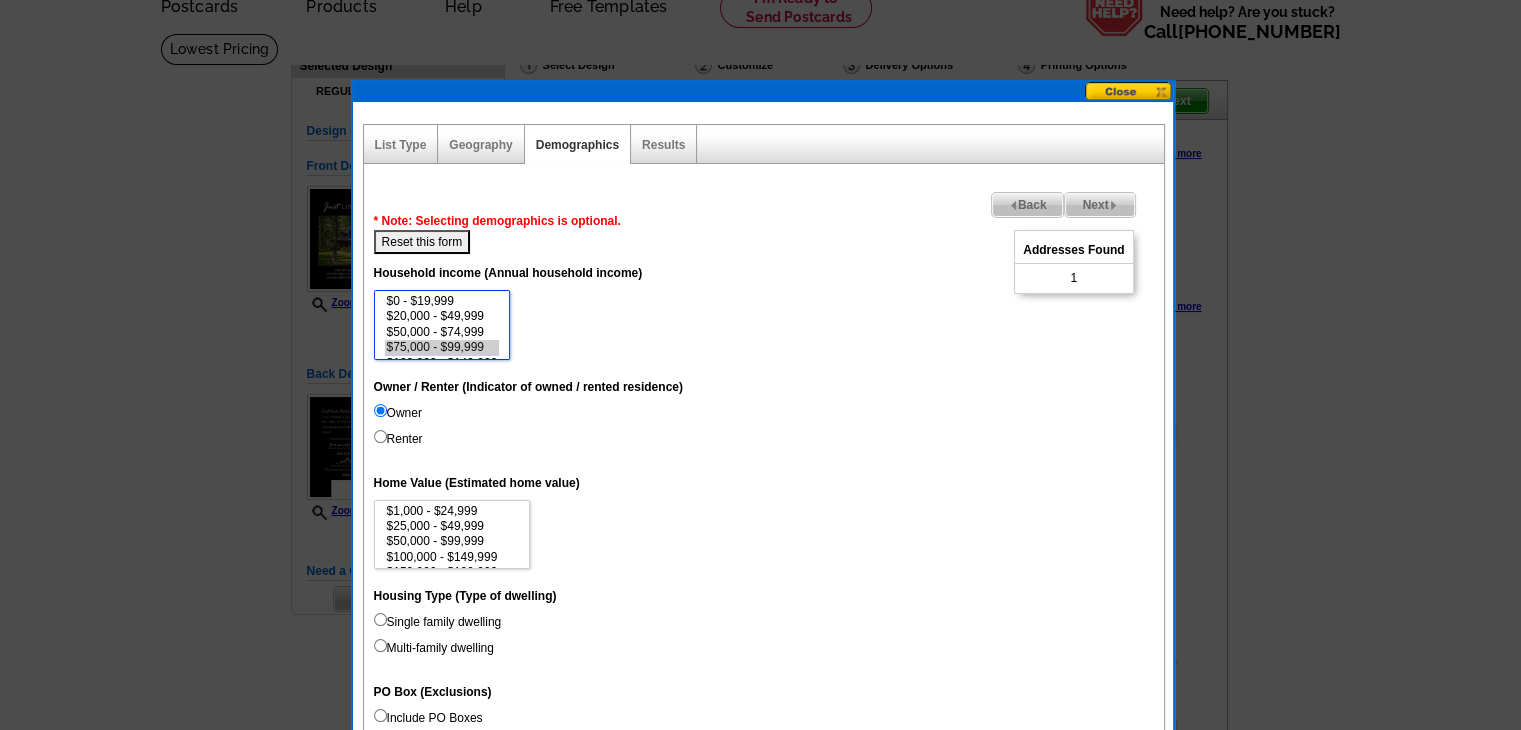 click on "$75,000 - $99,999" at bounding box center (442, 347) 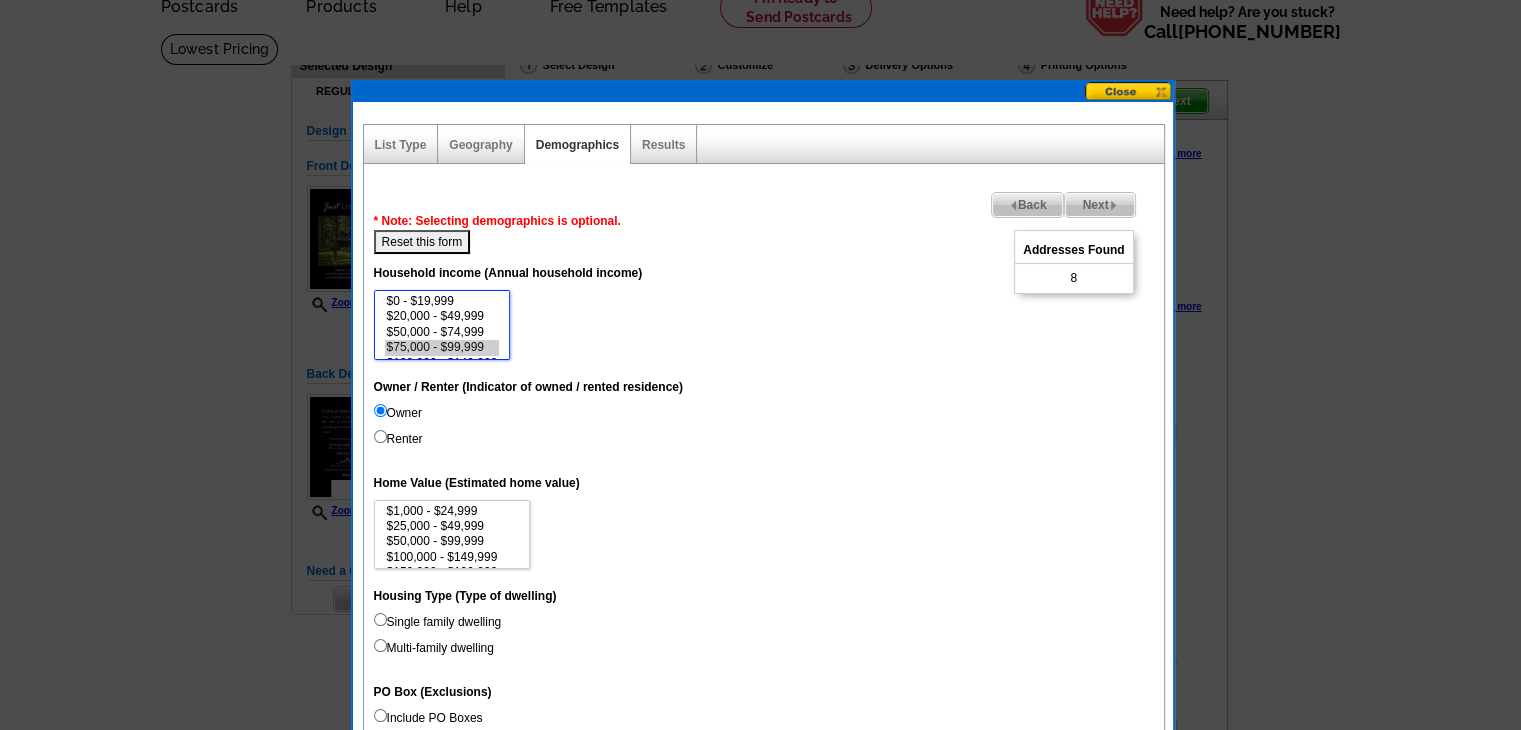 scroll, scrollTop: 48, scrollLeft: 0, axis: vertical 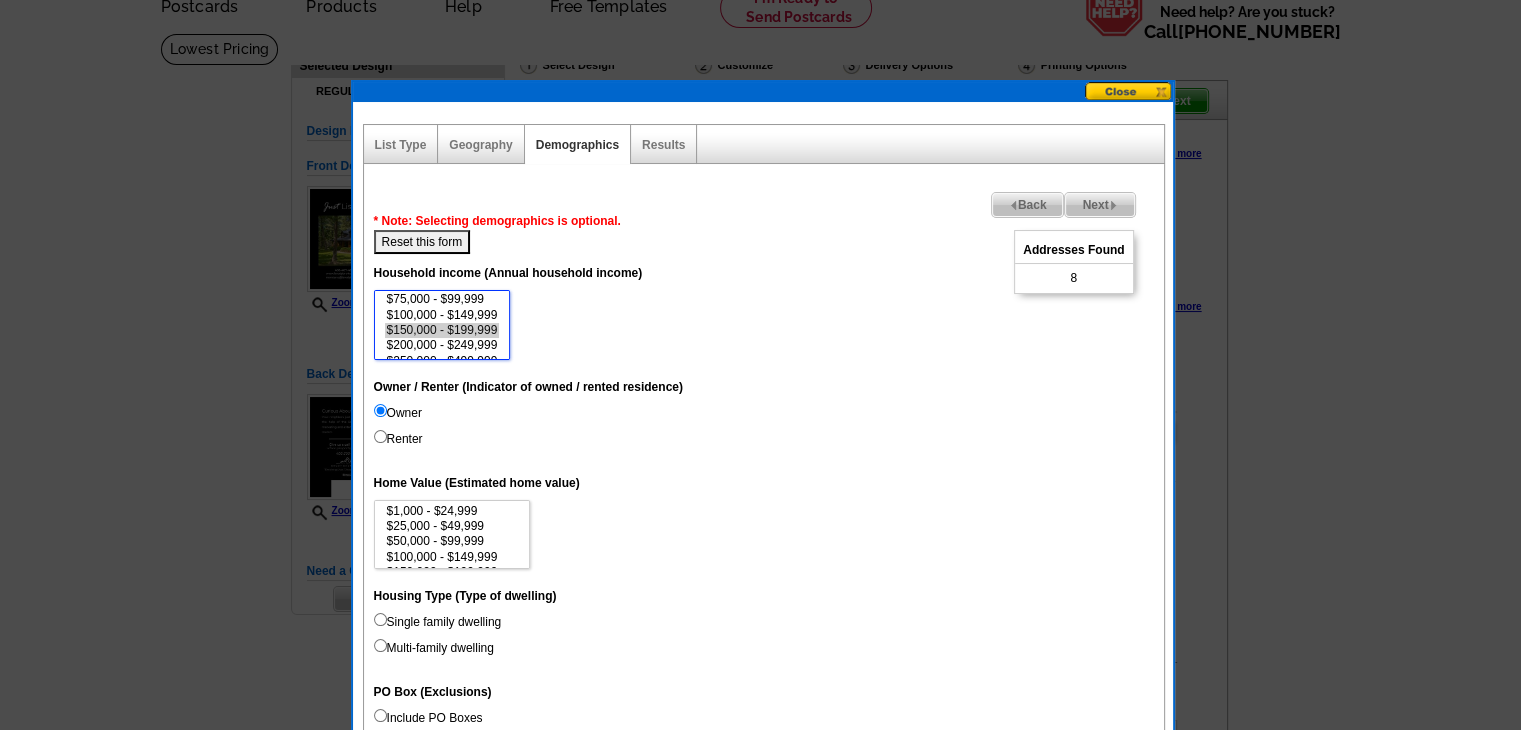 click on "$150,000 - $199,999" at bounding box center (442, 330) 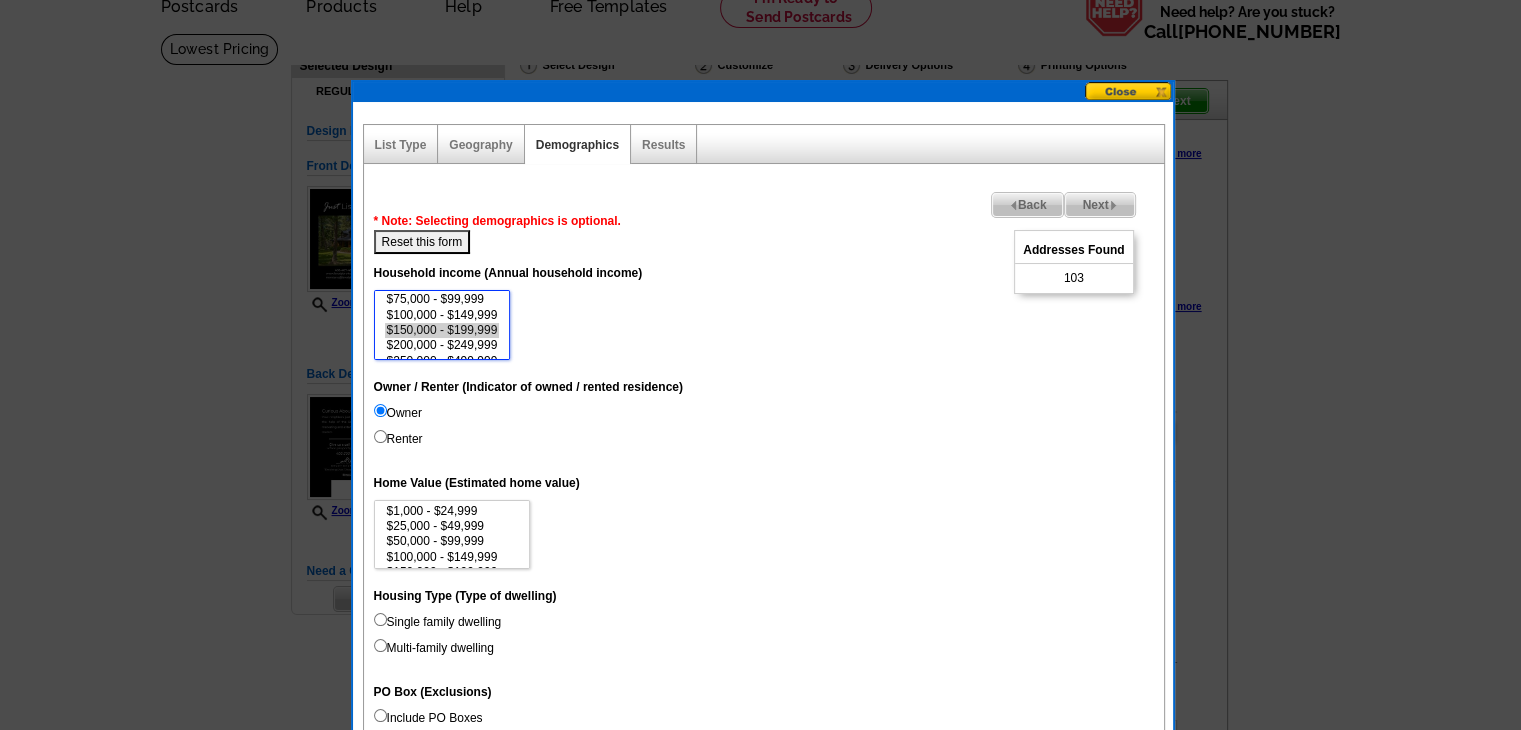 select on "100000-149999" 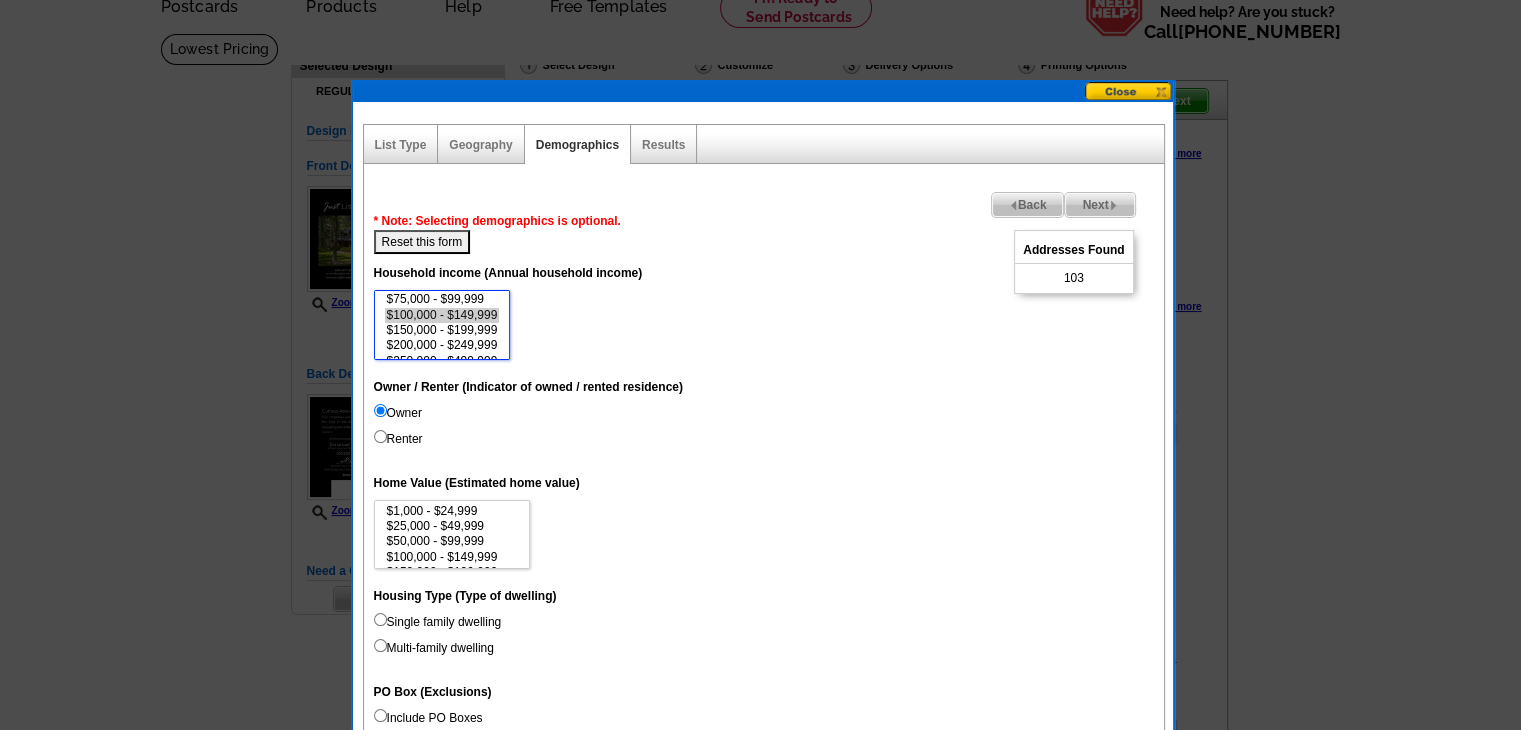 click on "$100,000 - $149,999" at bounding box center [442, 315] 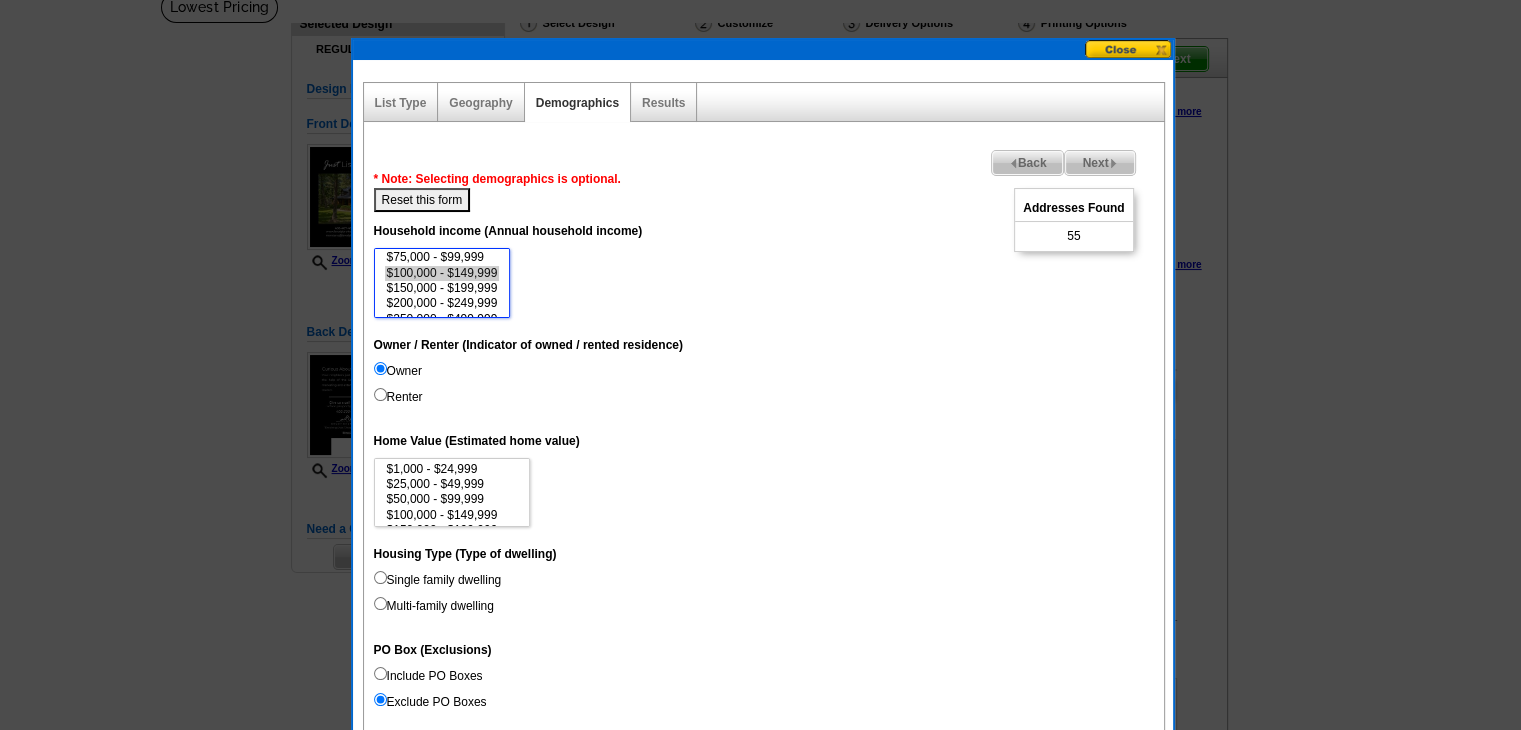 scroll, scrollTop: 200, scrollLeft: 0, axis: vertical 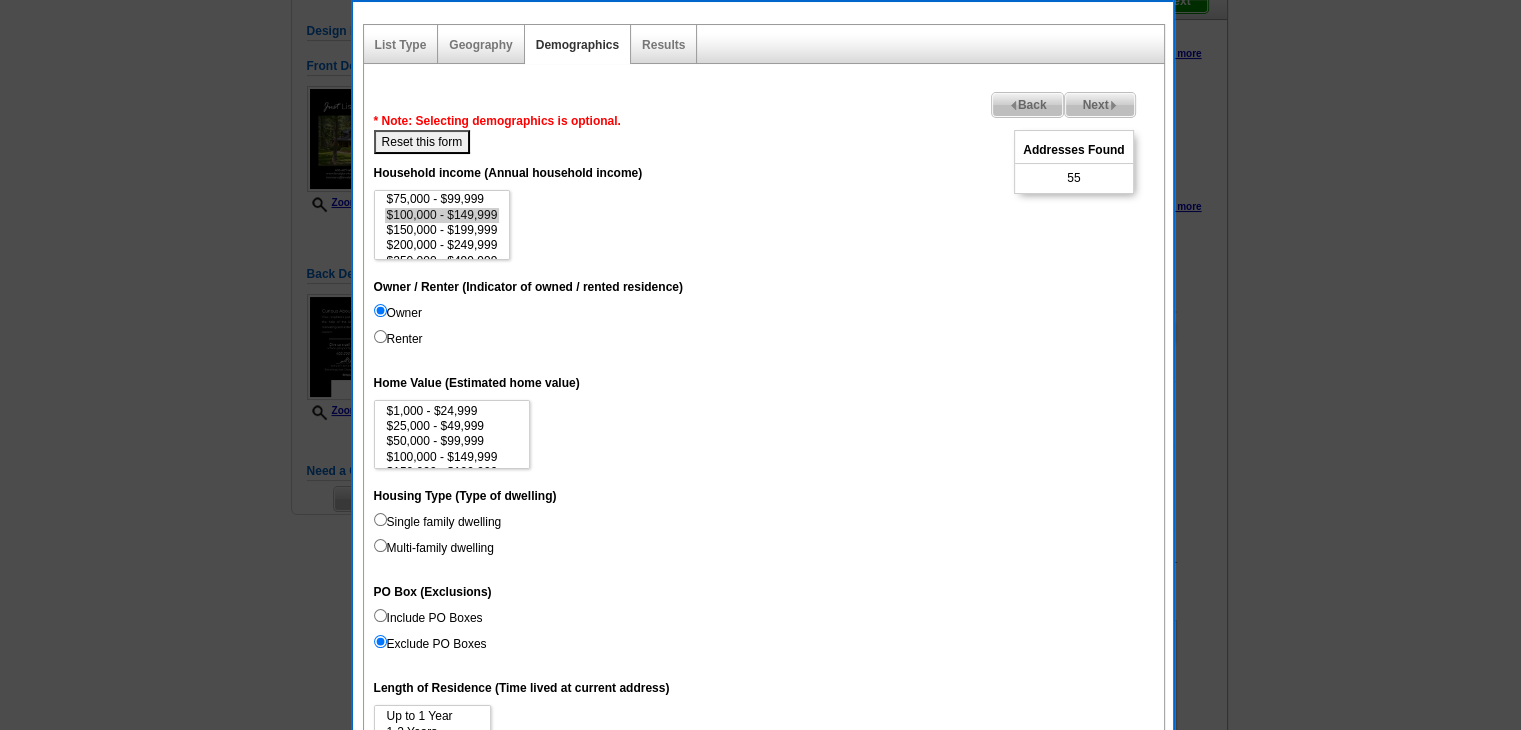 click on "Single family dwelling" at bounding box center (438, 522) 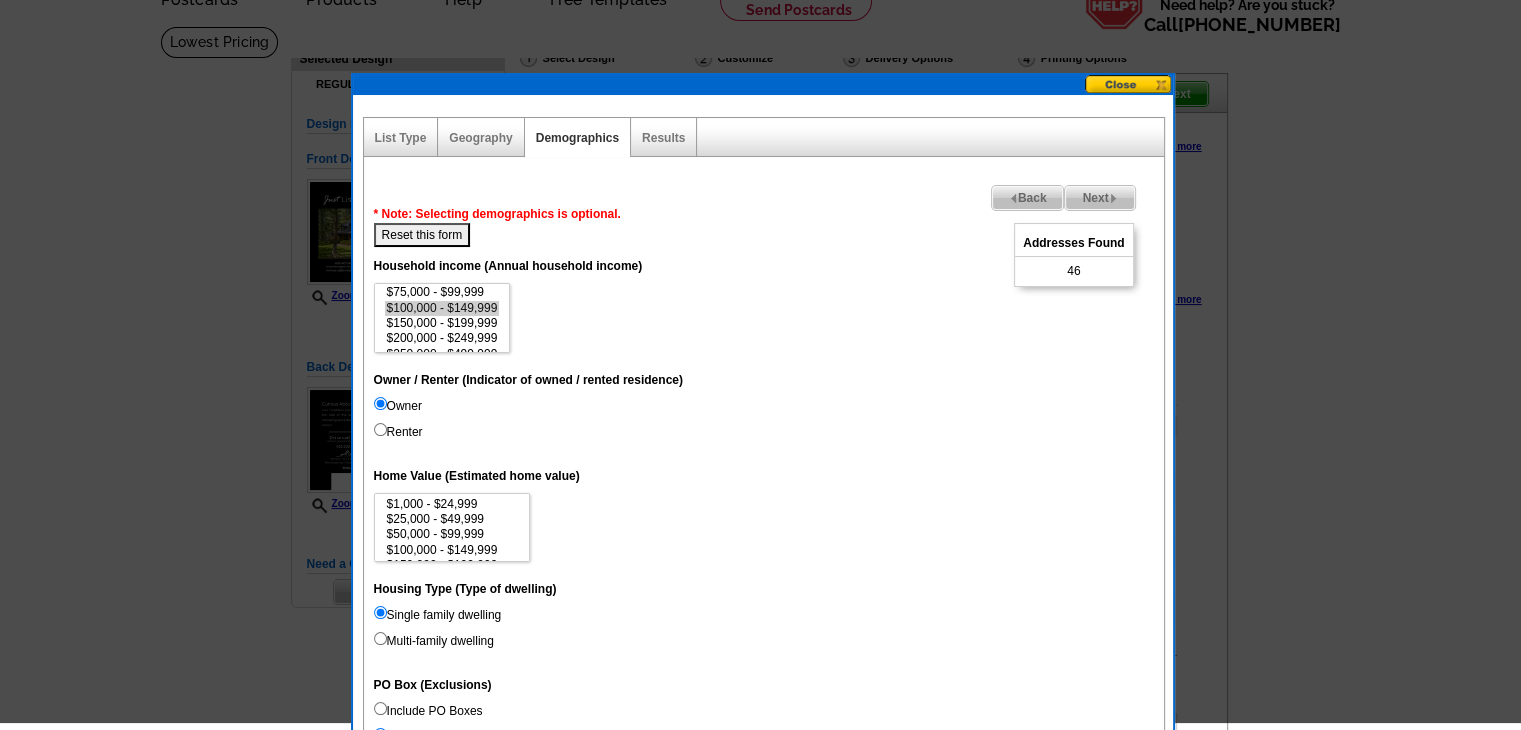 scroll, scrollTop: 100, scrollLeft: 0, axis: vertical 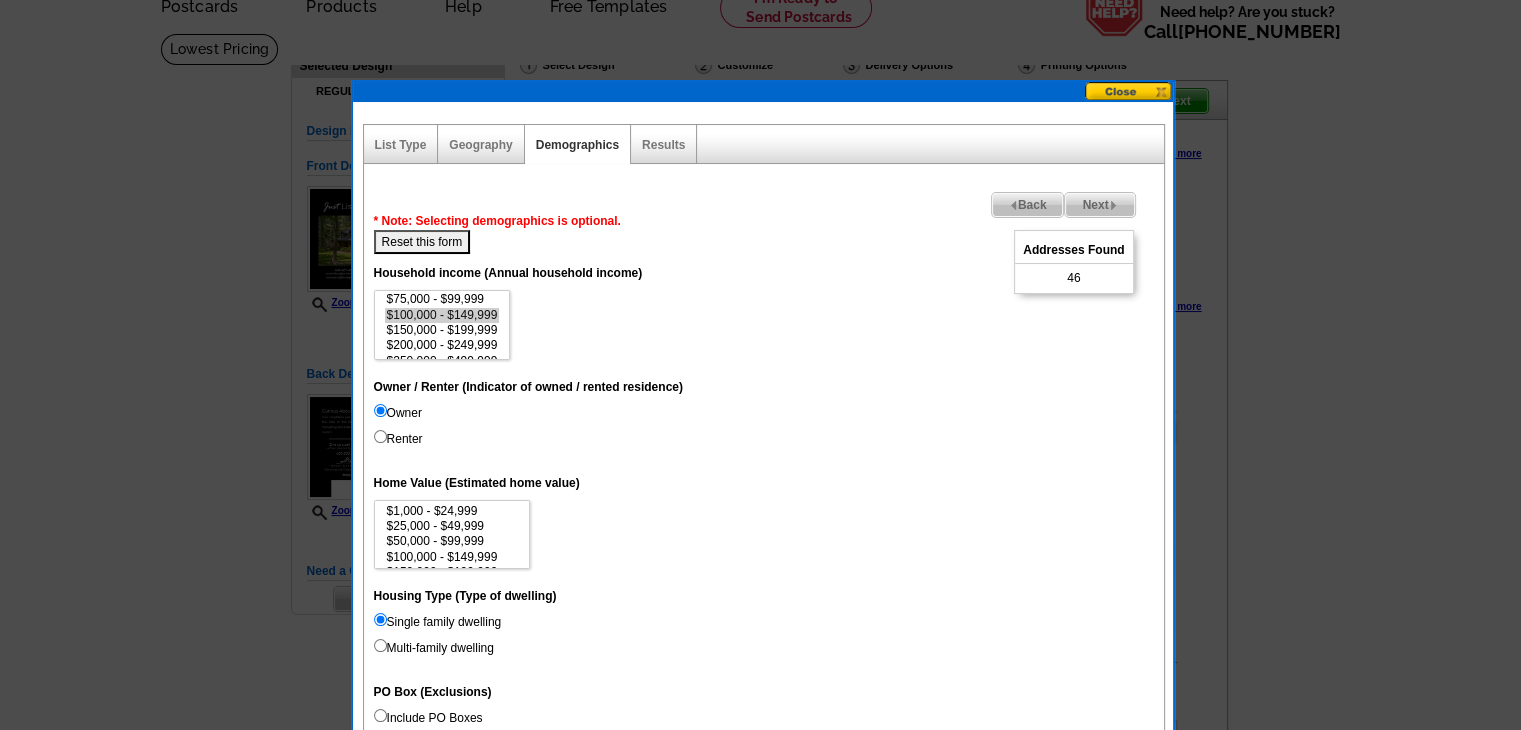 click on "Next" at bounding box center (1099, 205) 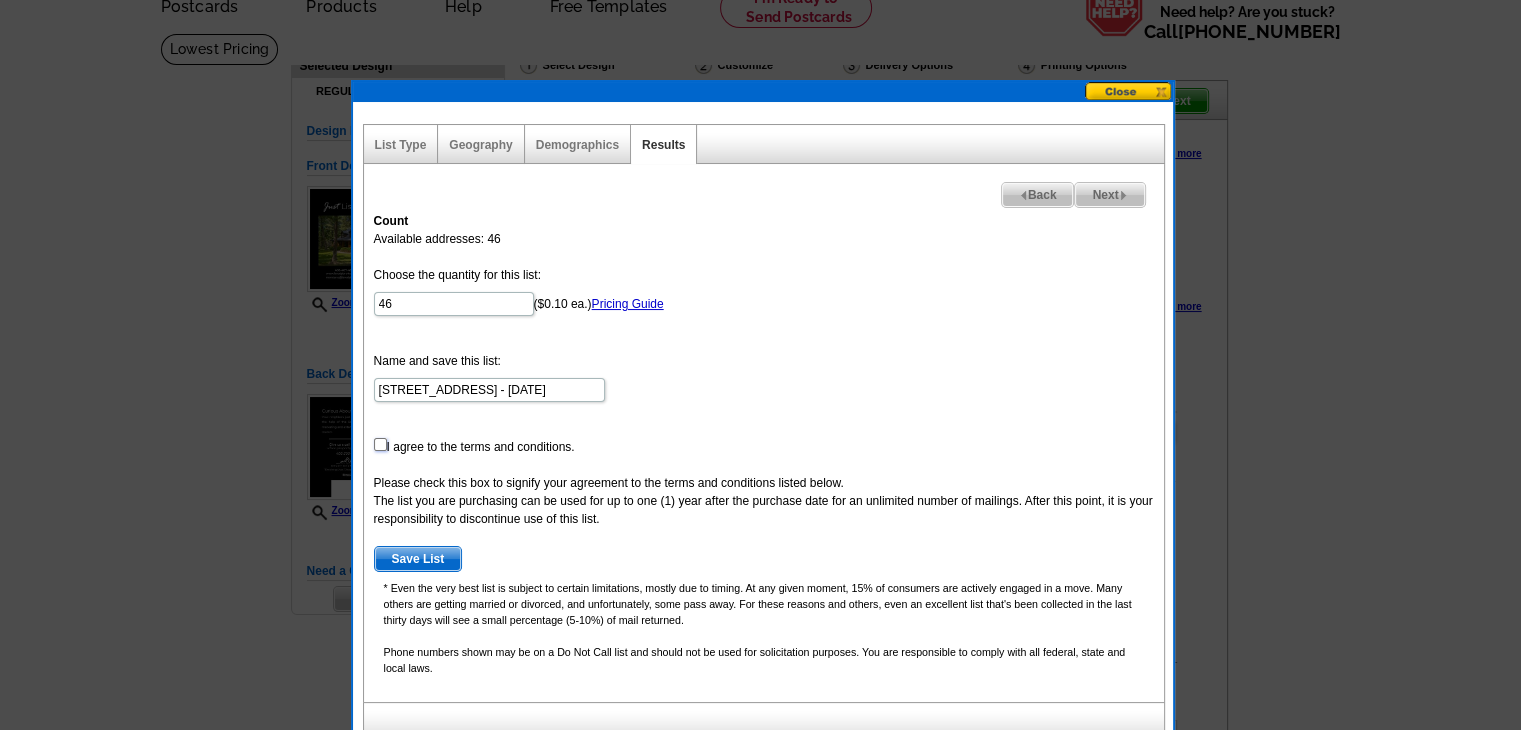 click at bounding box center (380, 444) 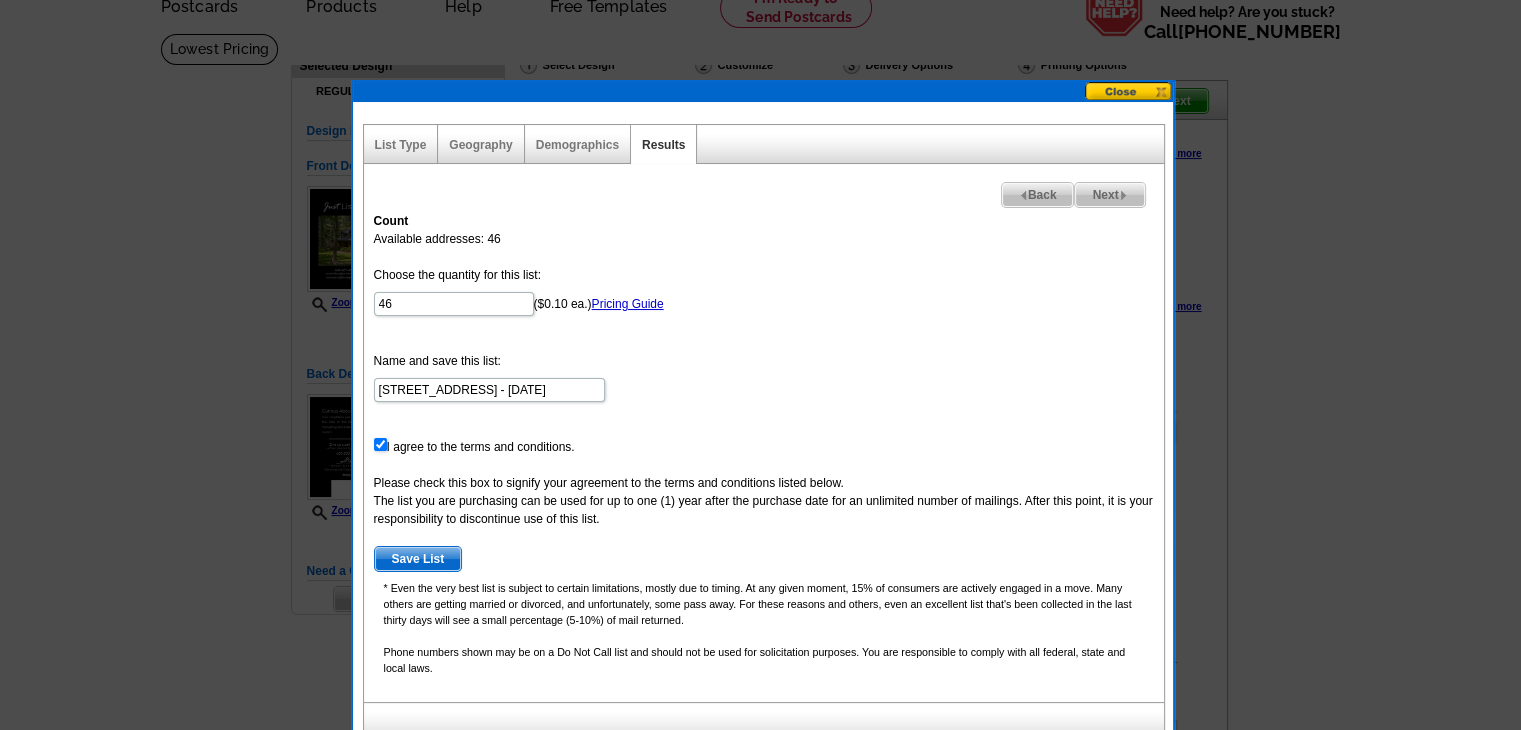 click on "Save List" at bounding box center (418, 559) 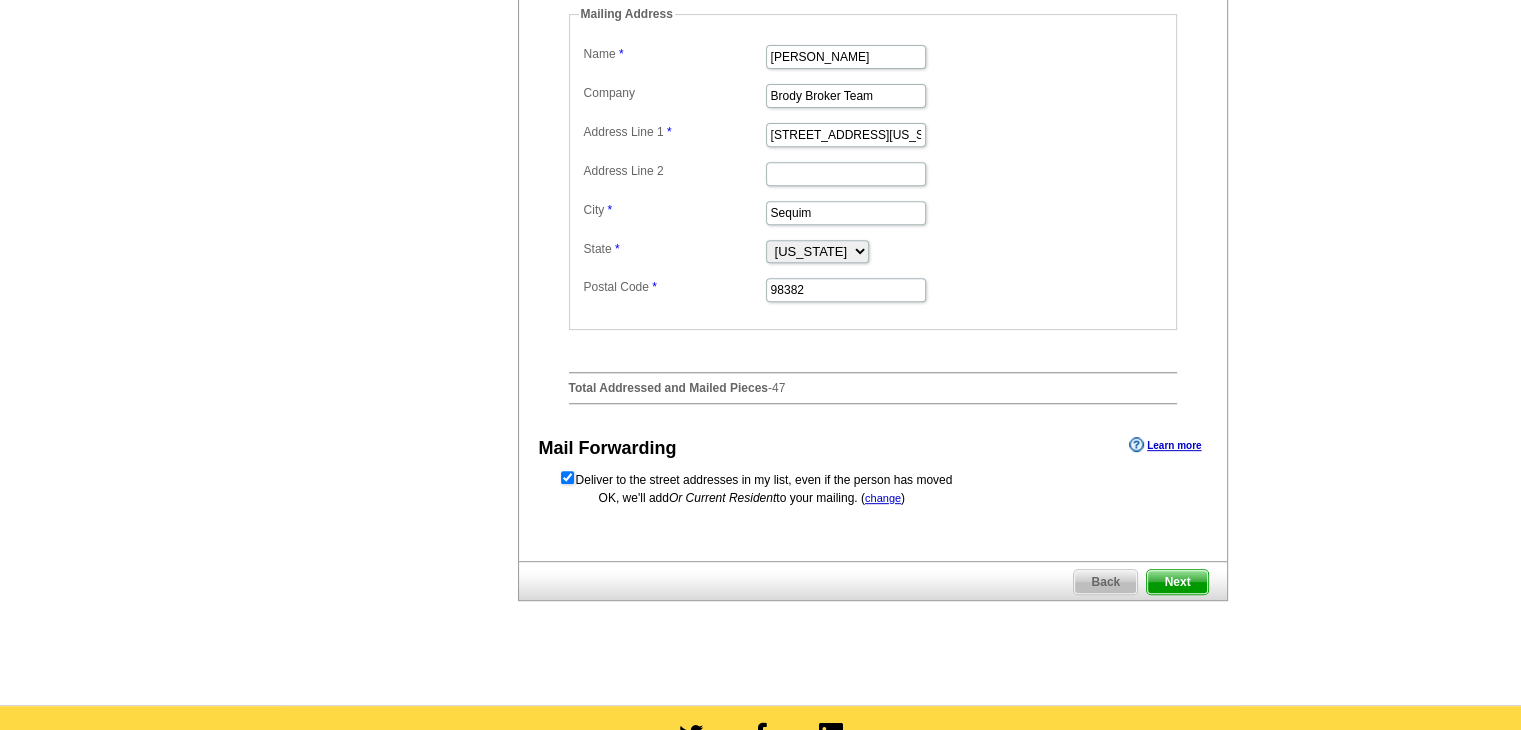 scroll, scrollTop: 900, scrollLeft: 0, axis: vertical 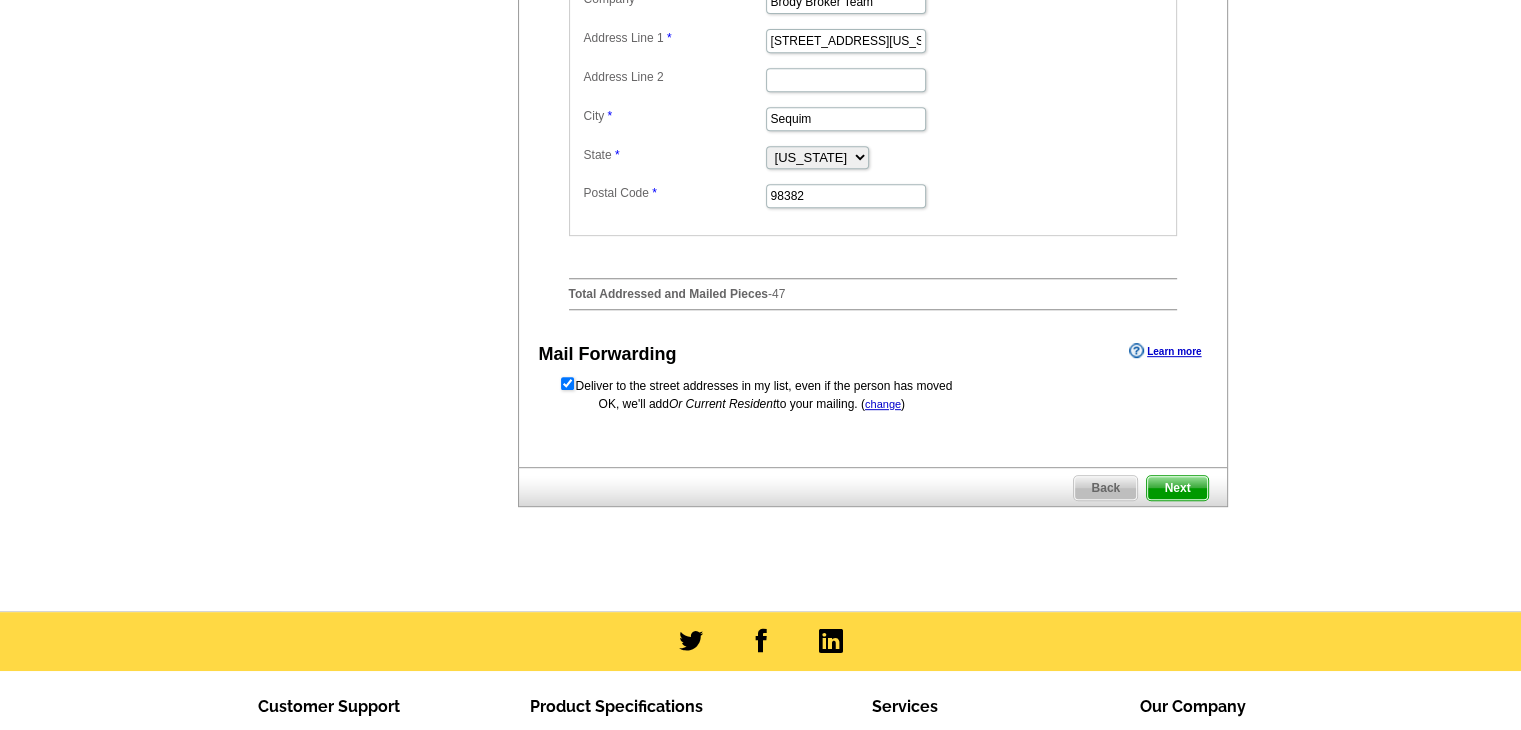 click on "Next" at bounding box center [1177, 488] 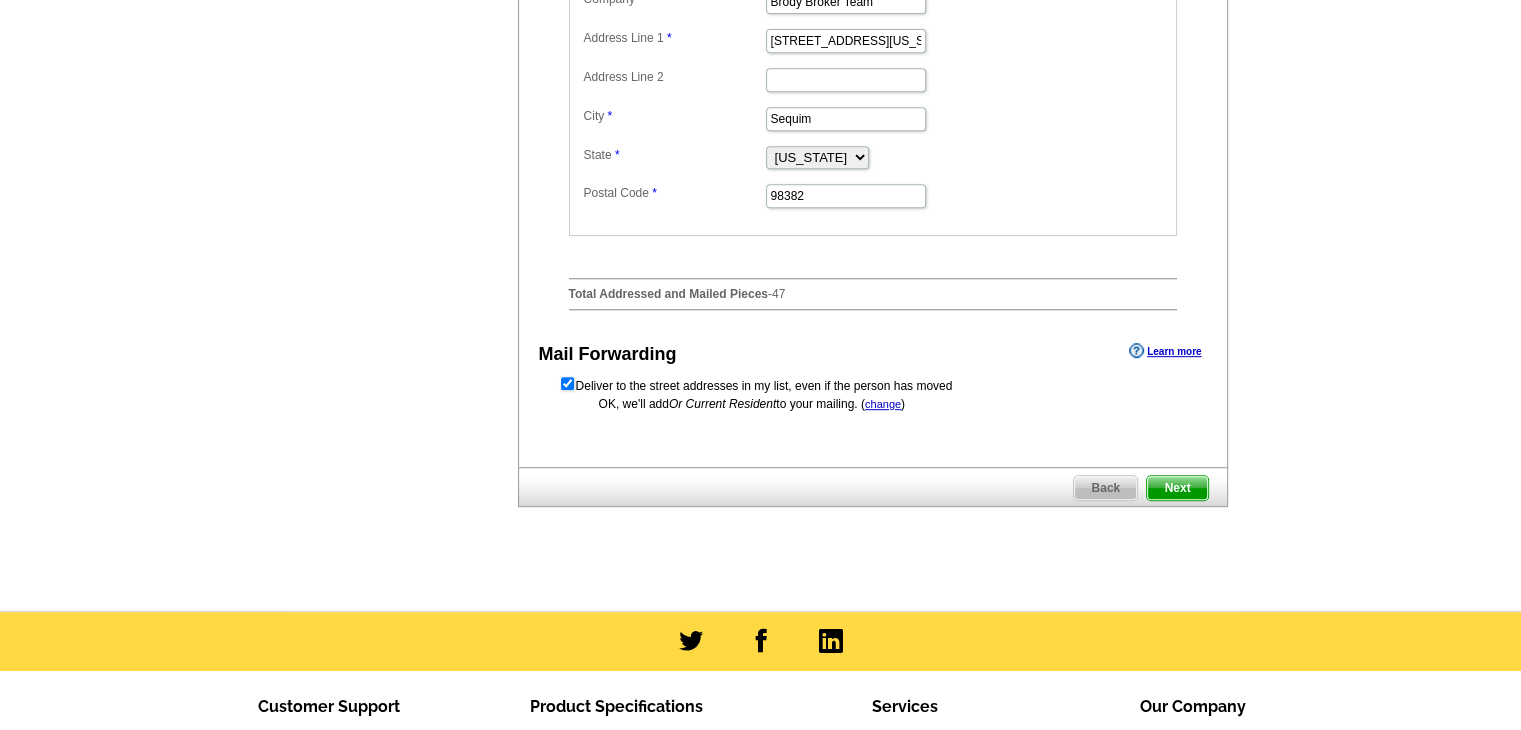 scroll, scrollTop: 0, scrollLeft: 0, axis: both 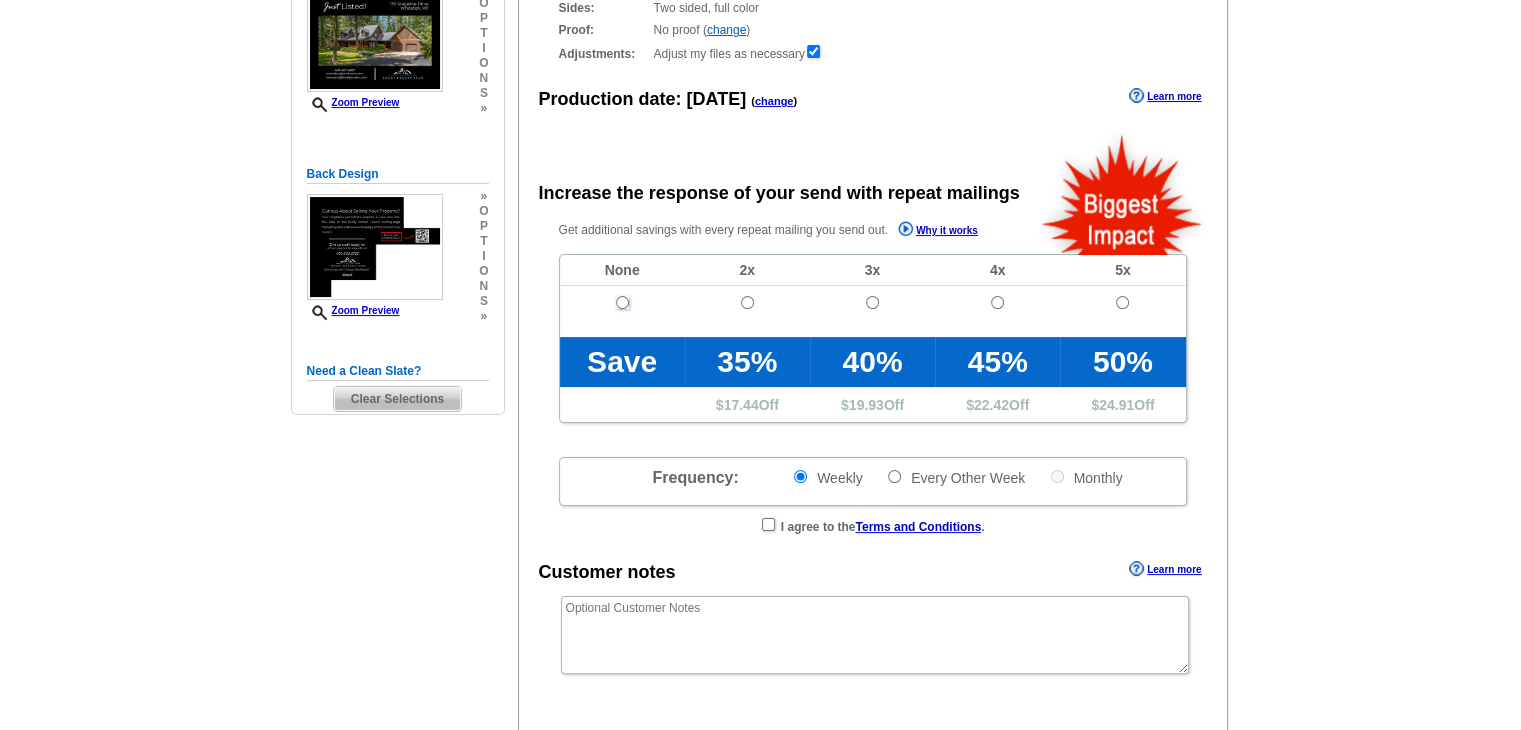 click at bounding box center (622, 302) 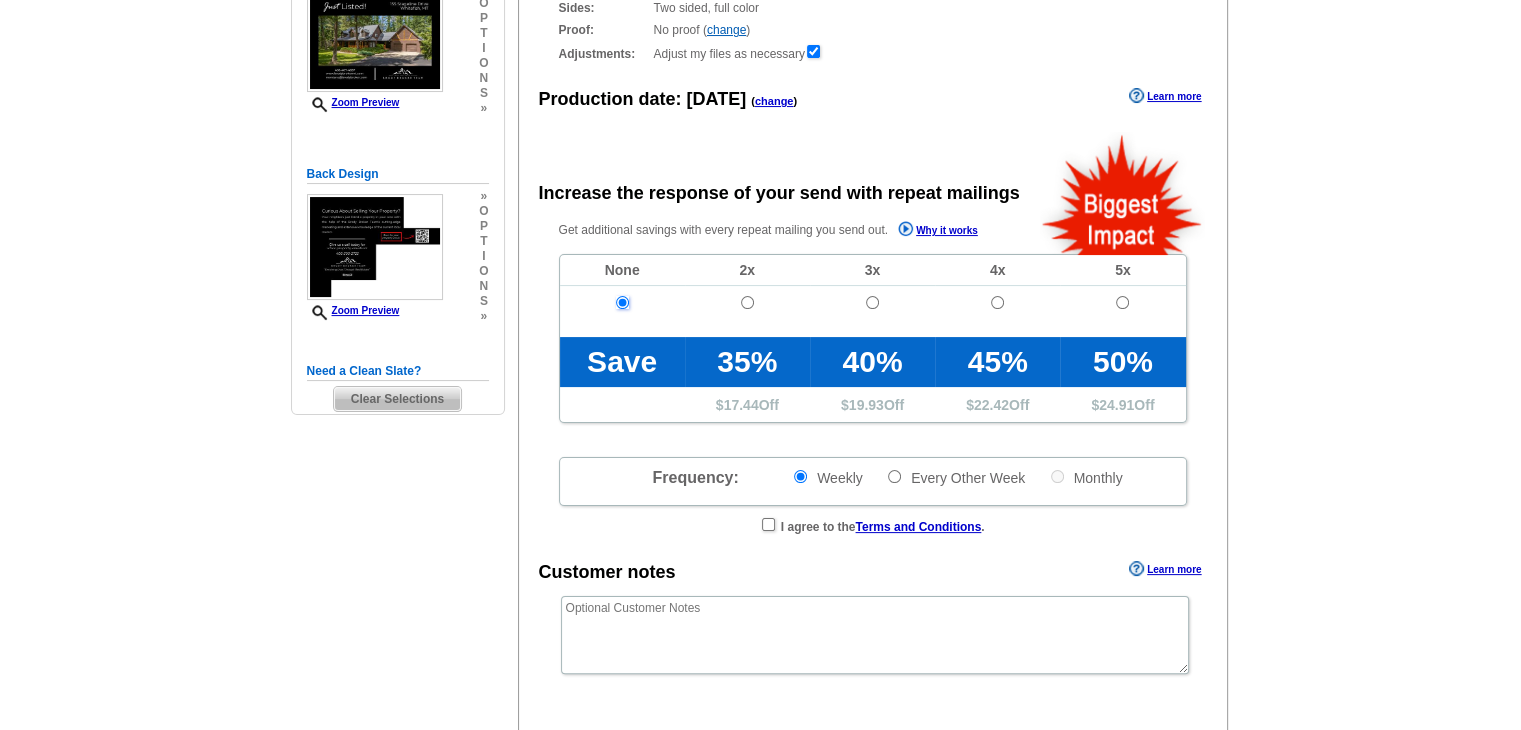 radio on "false" 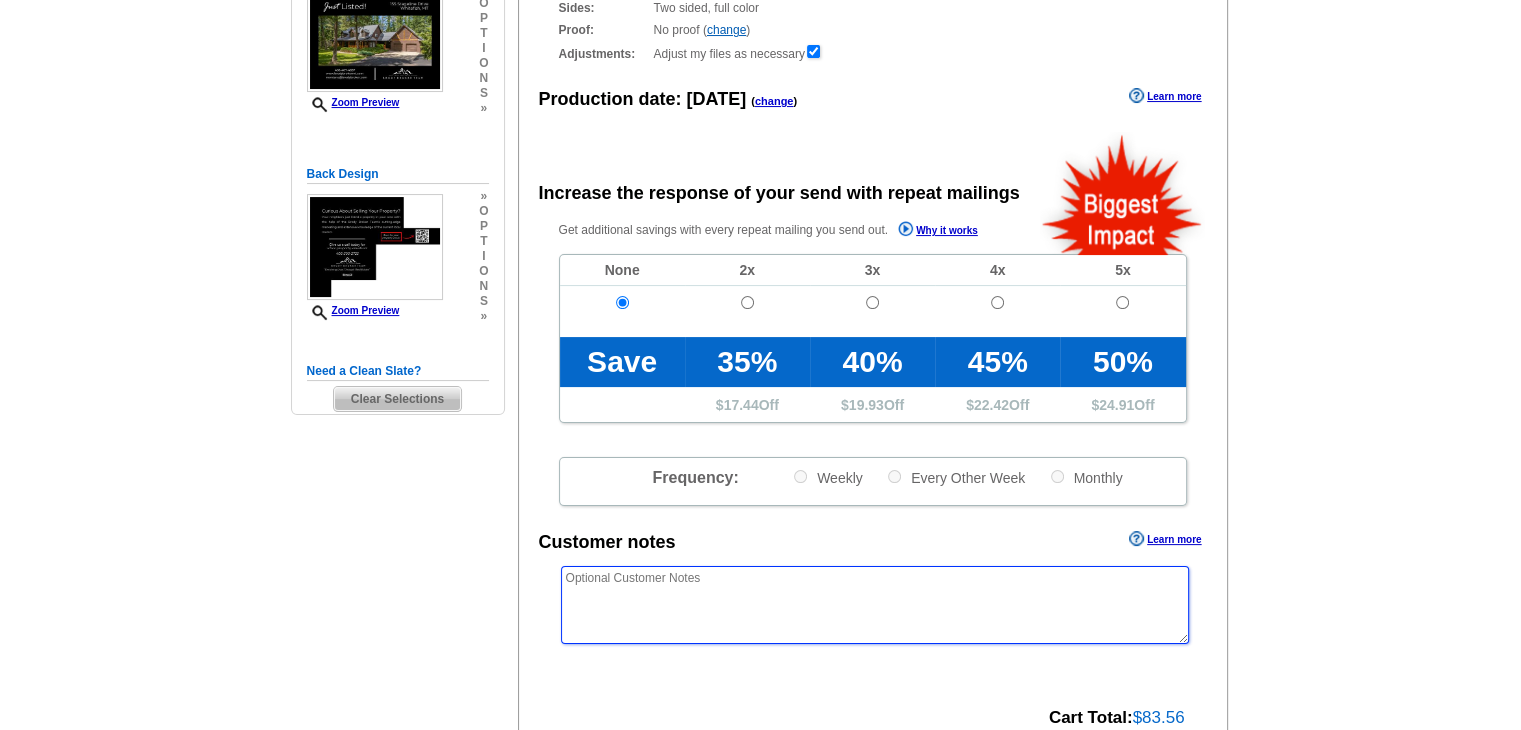 click at bounding box center [875, 605] 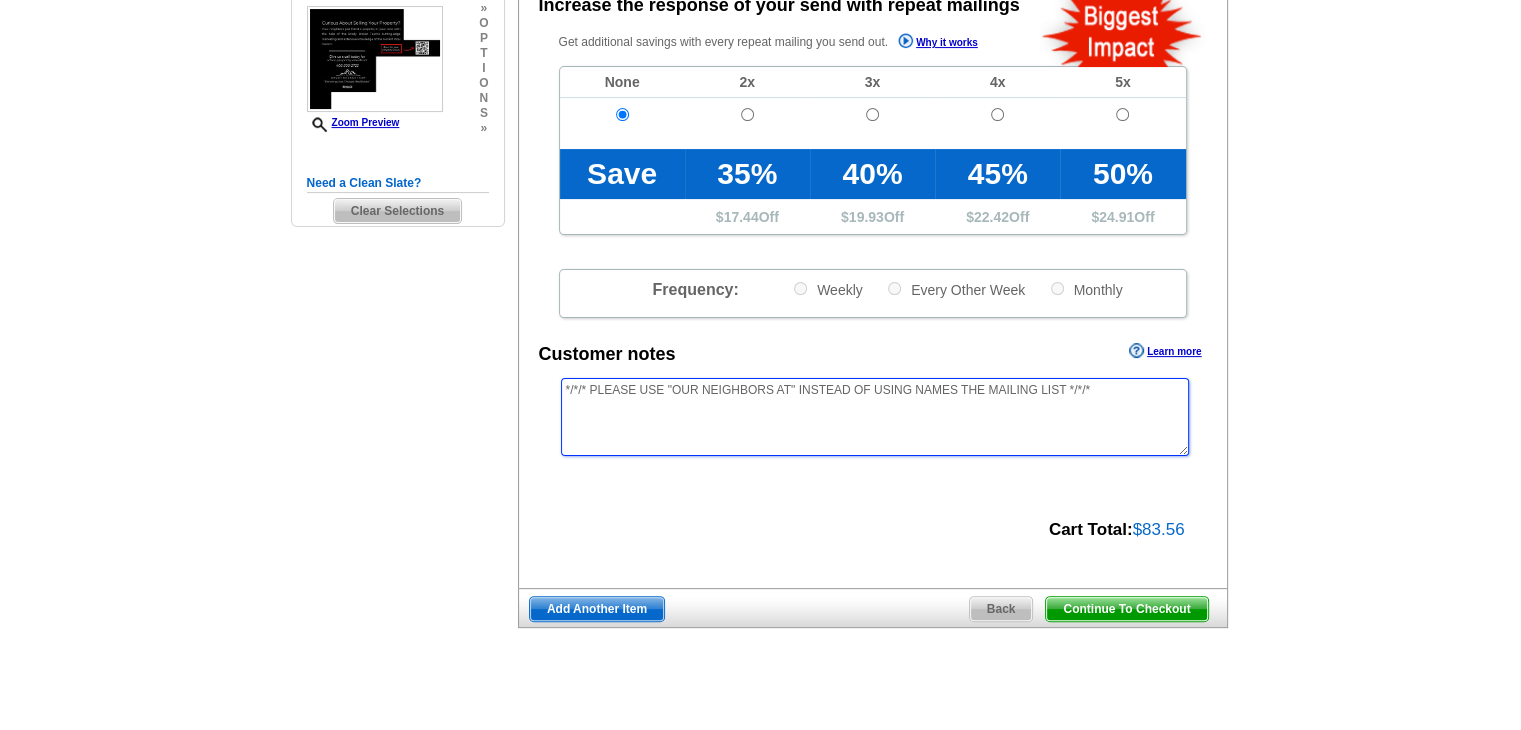 scroll, scrollTop: 500, scrollLeft: 0, axis: vertical 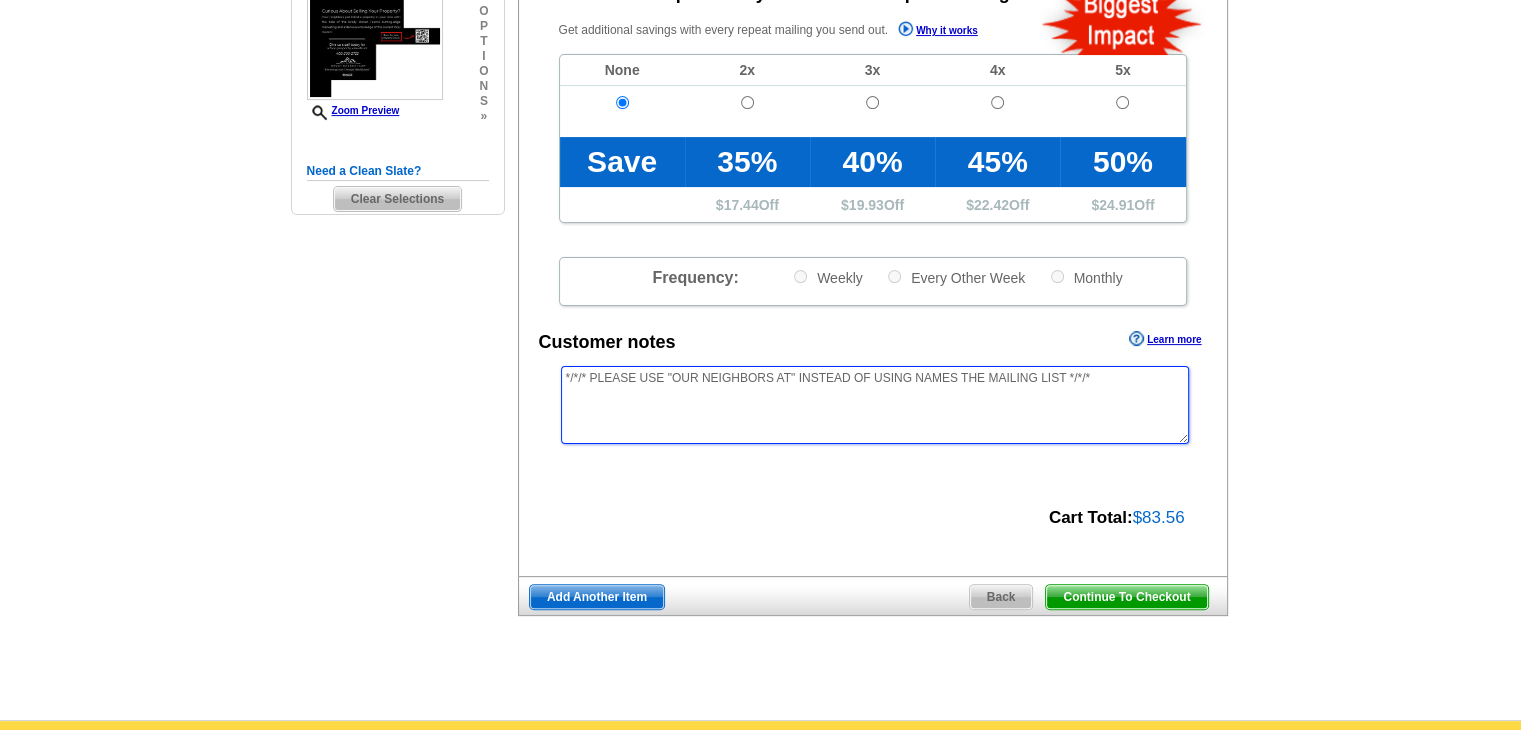 type on "*/*/* PLEASE USE "OUR NEIGHBORS AT" INSTEAD OF USING NAMES THE MAILING LIST */*/*" 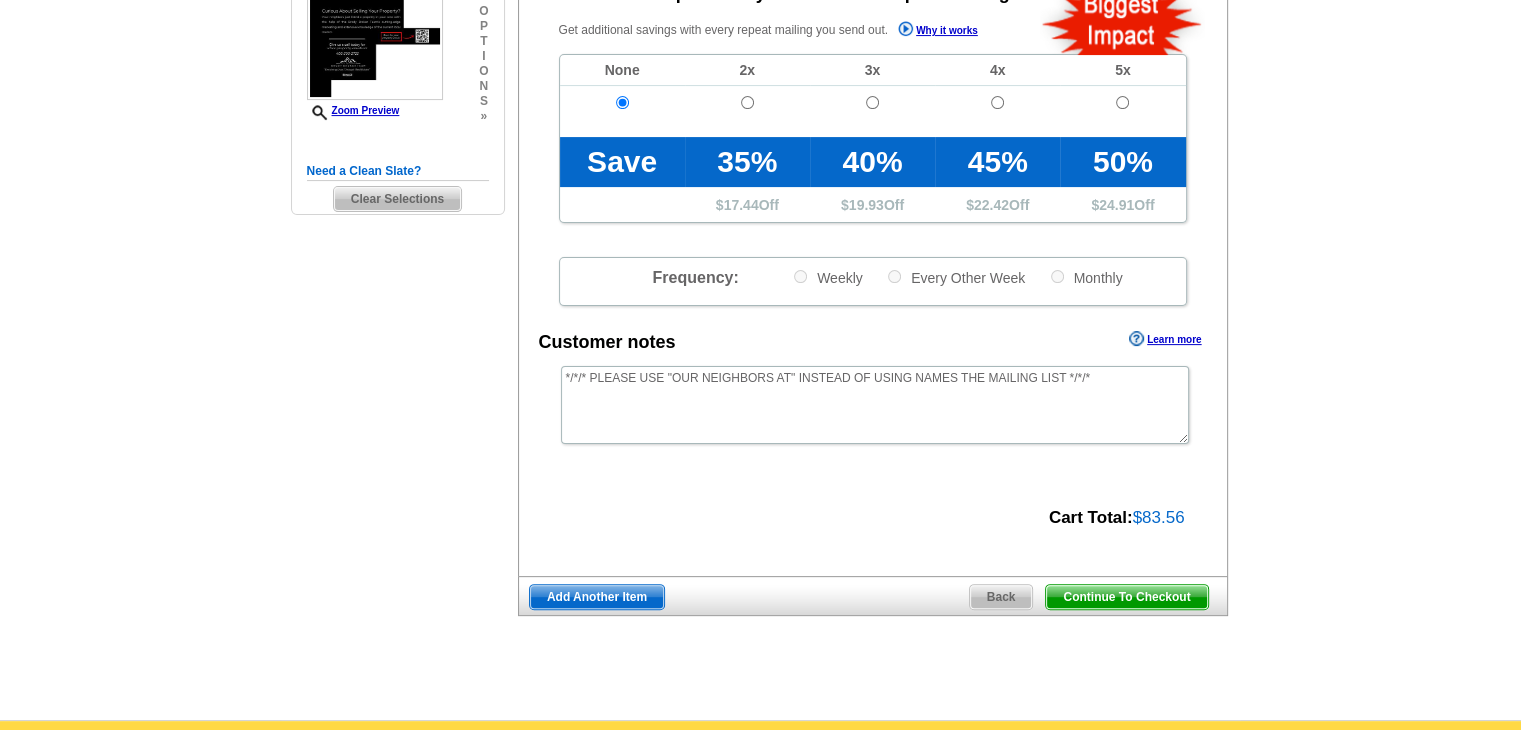 click on "Continue To Checkout" at bounding box center [1126, 597] 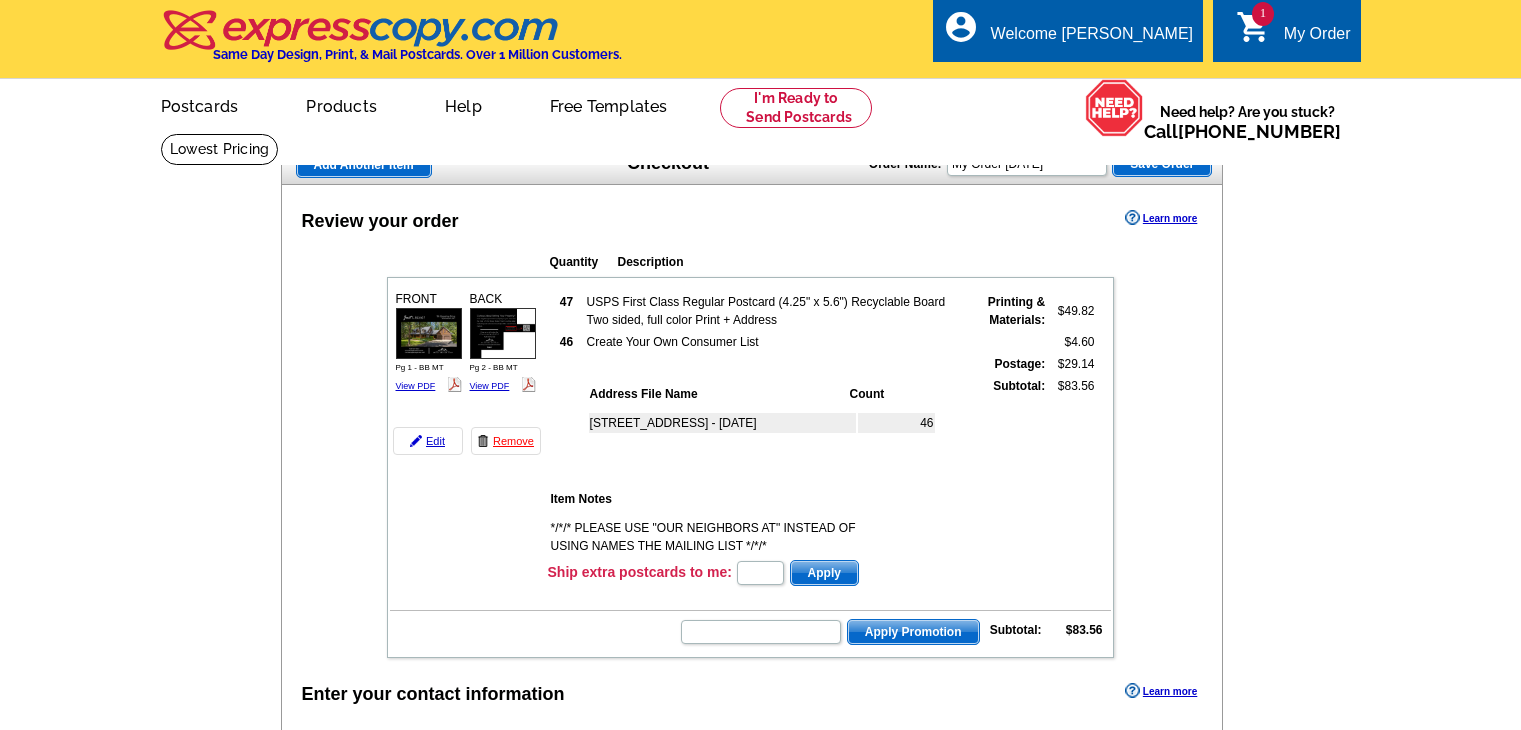 scroll, scrollTop: 0, scrollLeft: 0, axis: both 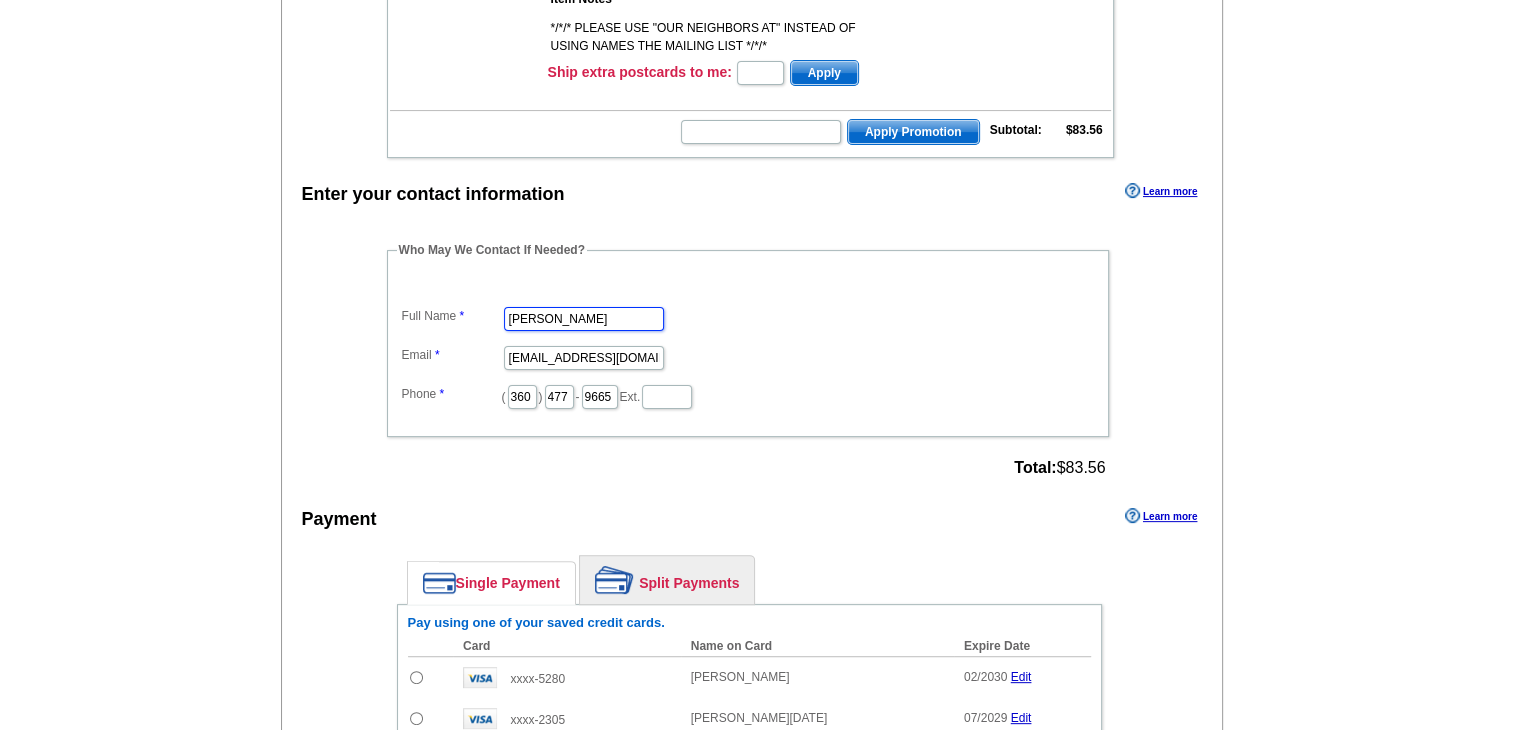 click on "Rose McCreary" at bounding box center [584, 319] 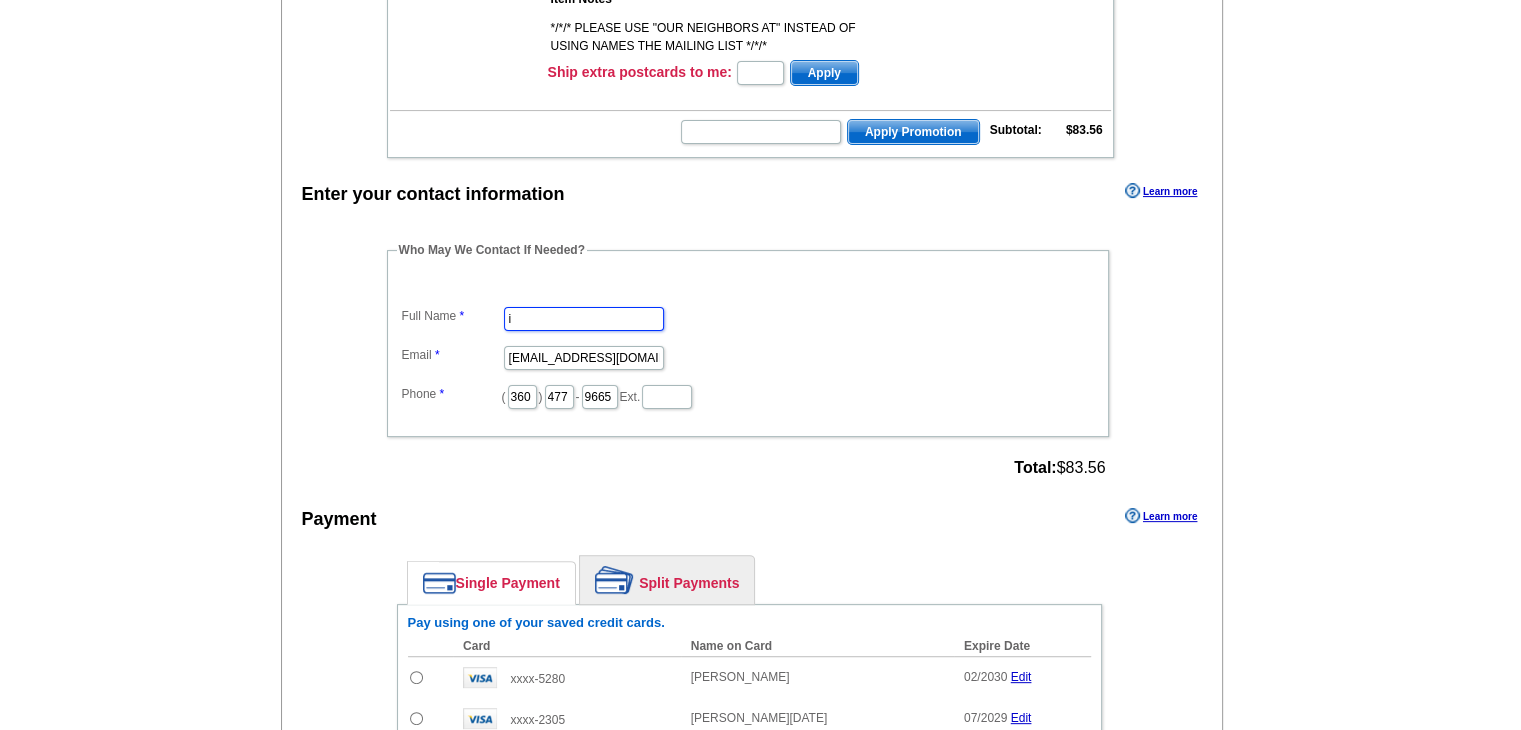 type on "[PERSON_NAME]" 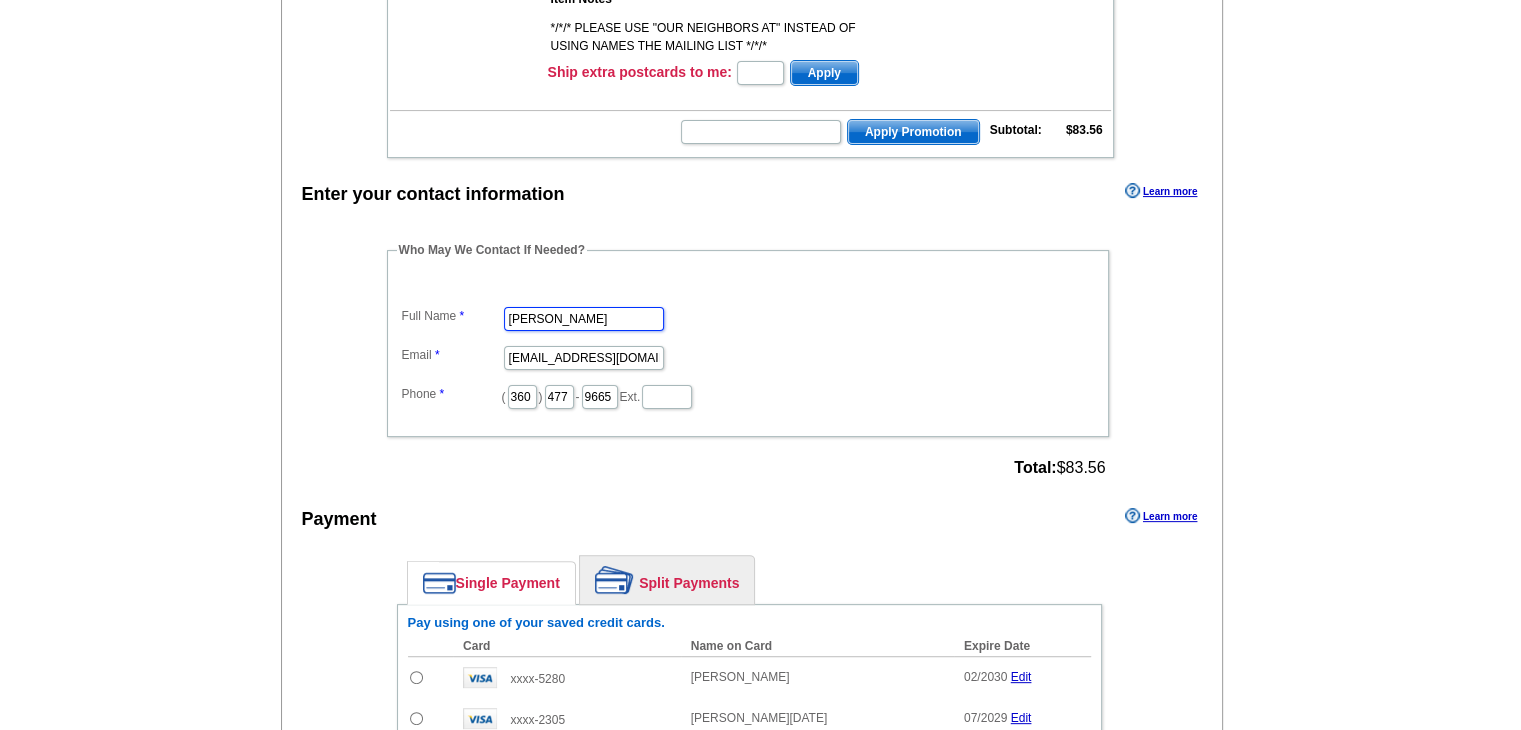 scroll, scrollTop: 0, scrollLeft: 0, axis: both 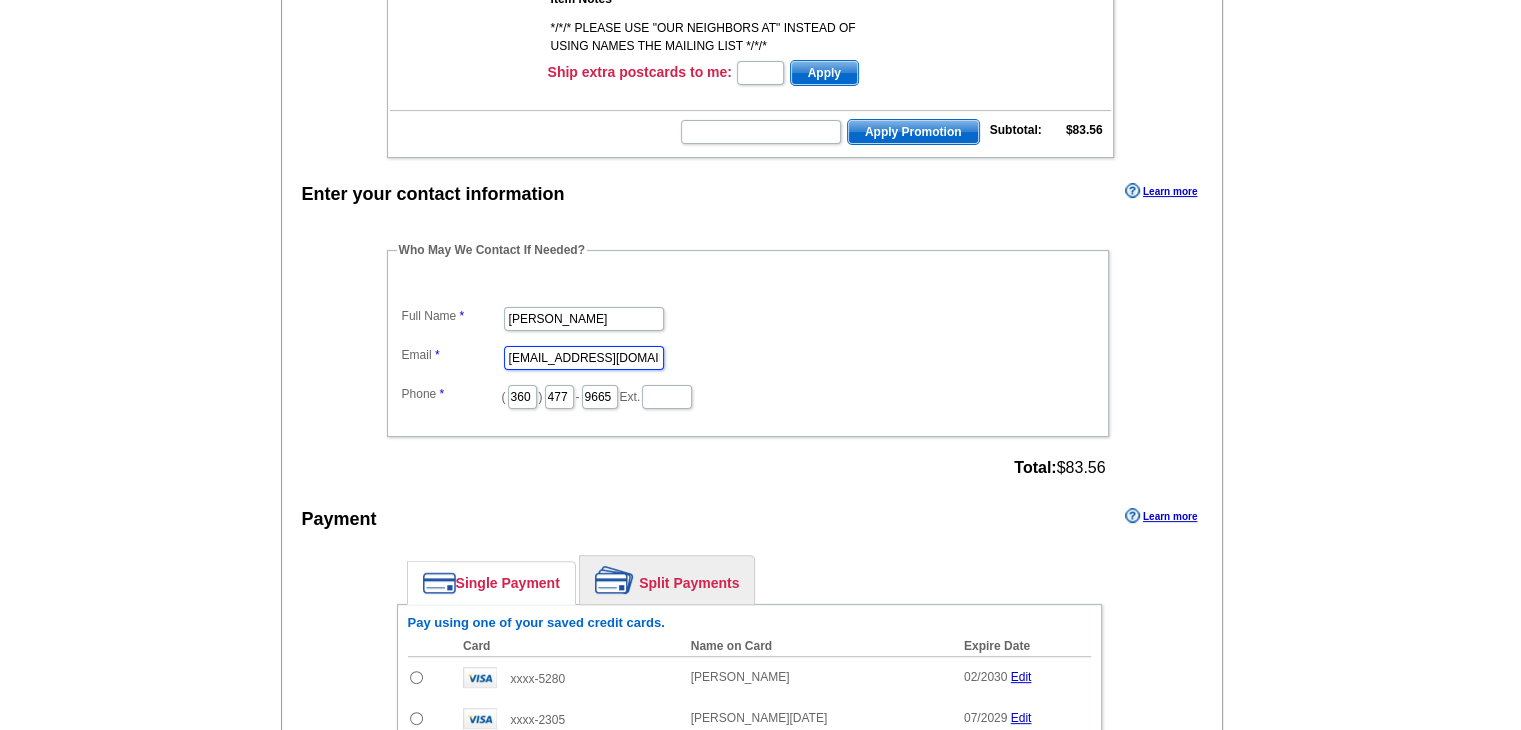 click on "rose@brodybroker.com" at bounding box center (584, 358) 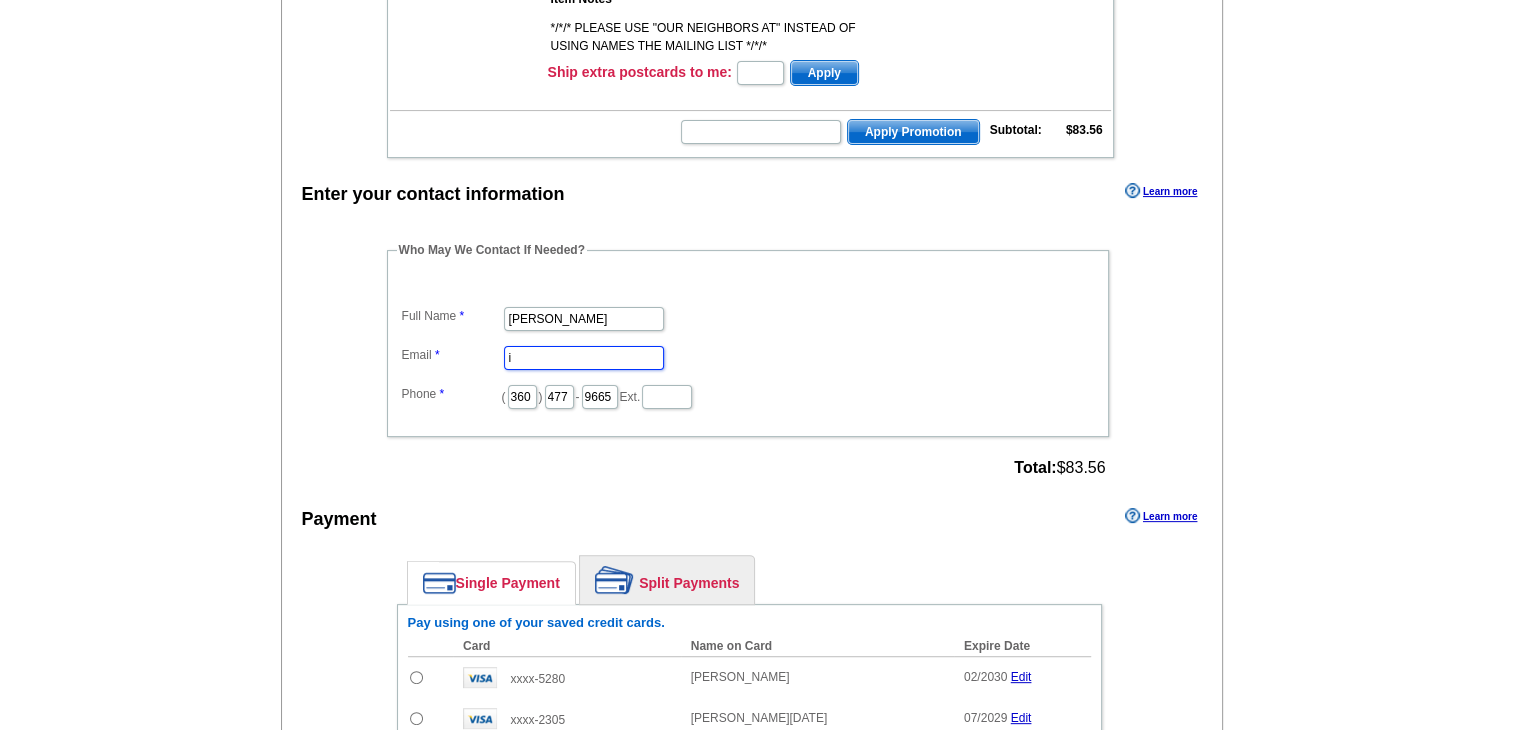 type on "[EMAIL_ADDRESS][DOMAIN_NAME]" 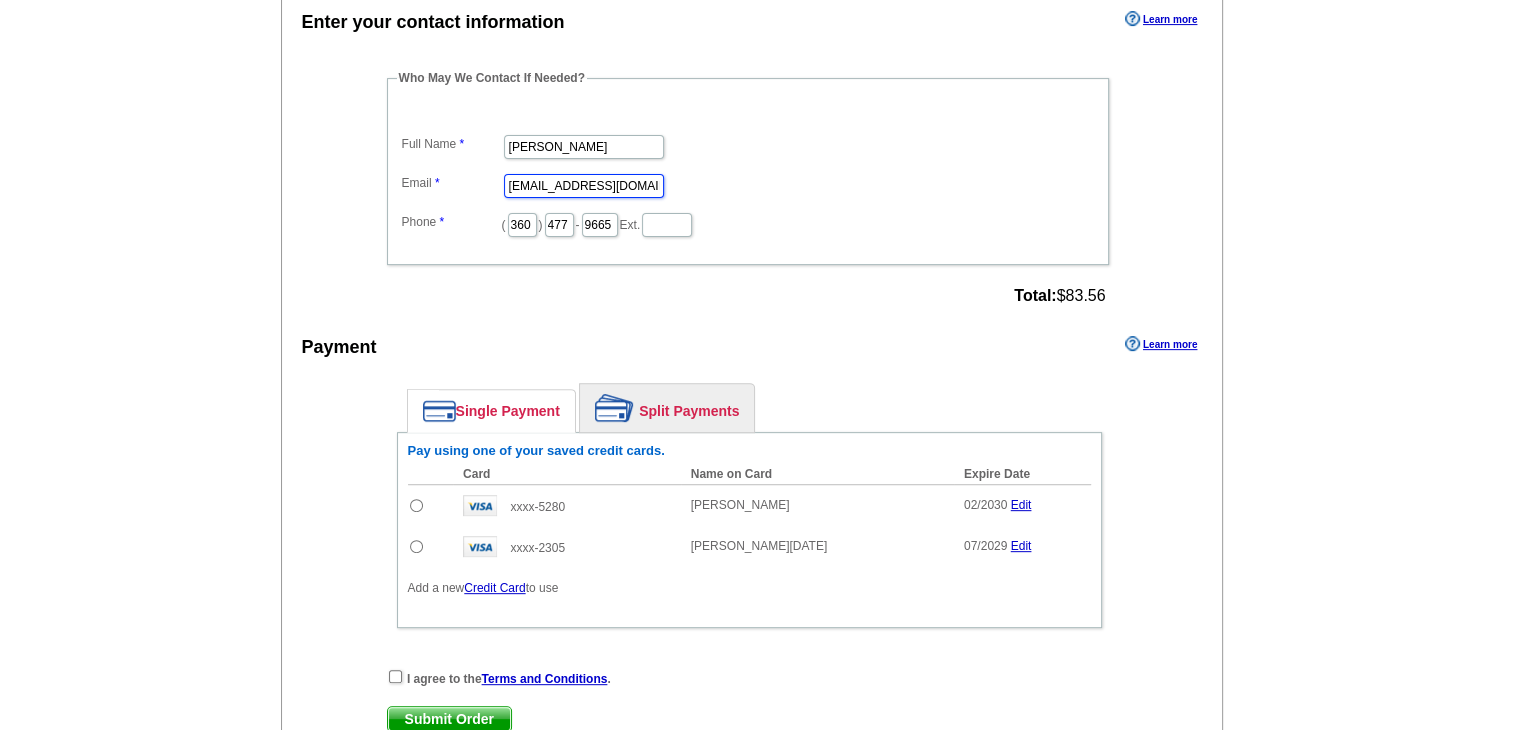 scroll, scrollTop: 700, scrollLeft: 0, axis: vertical 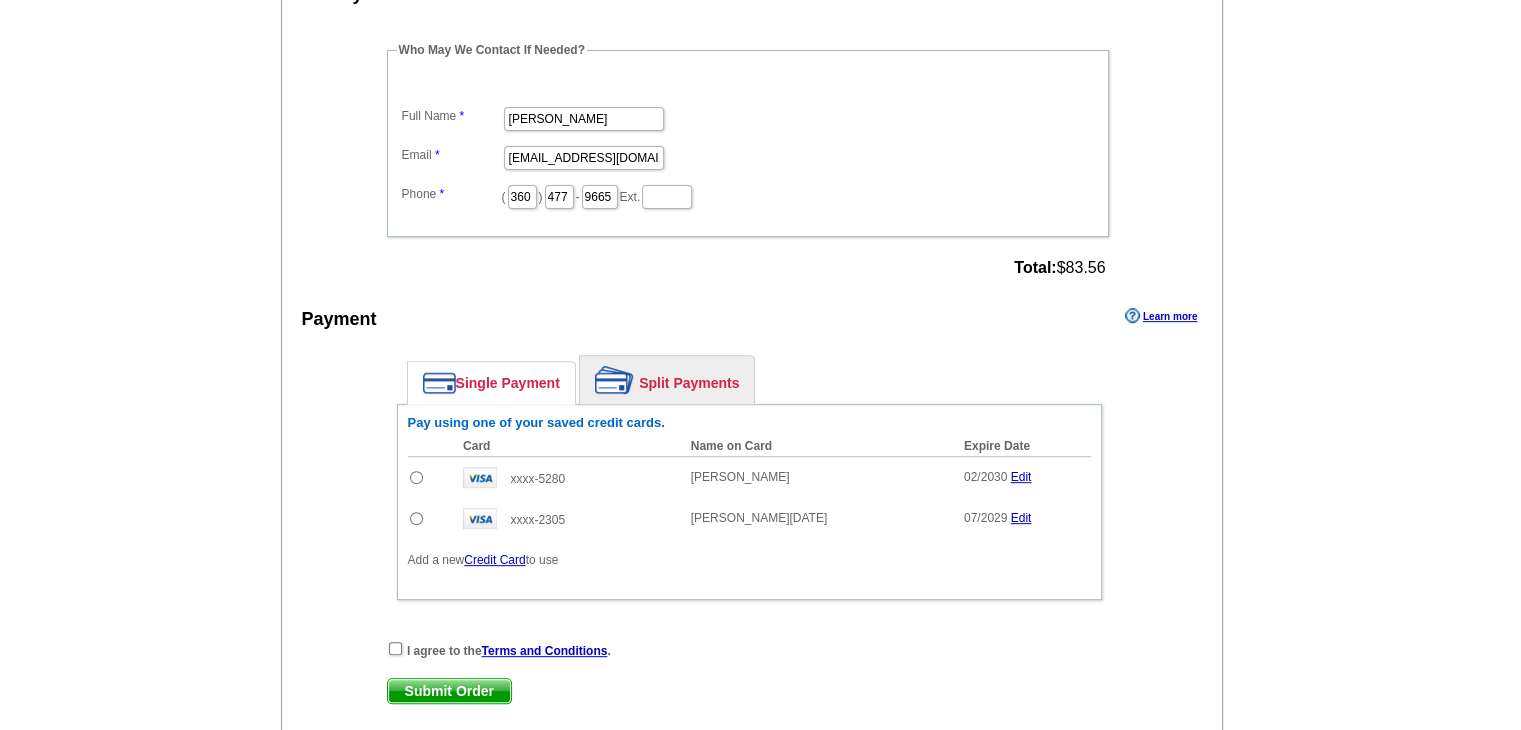 click at bounding box center (416, 518) 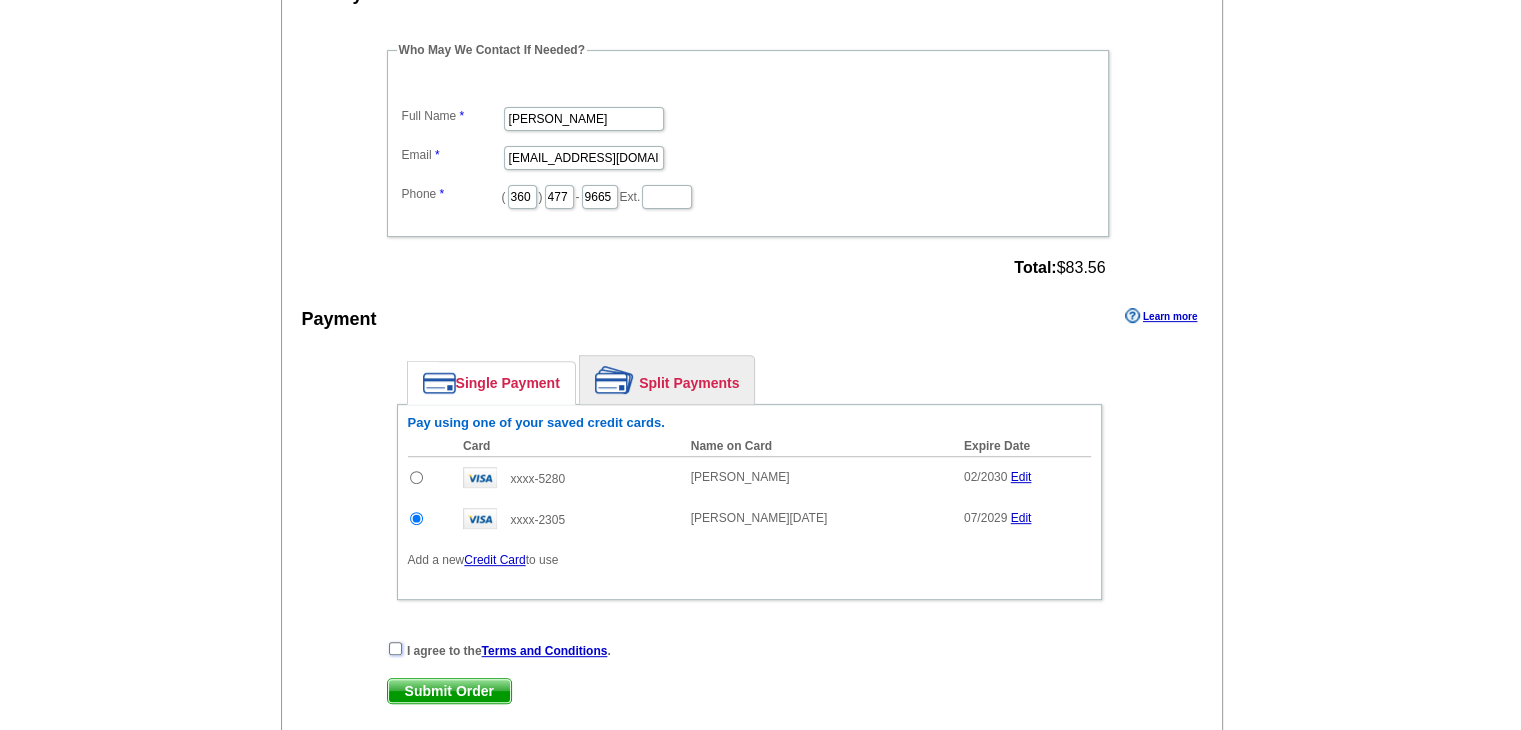 click at bounding box center (395, 648) 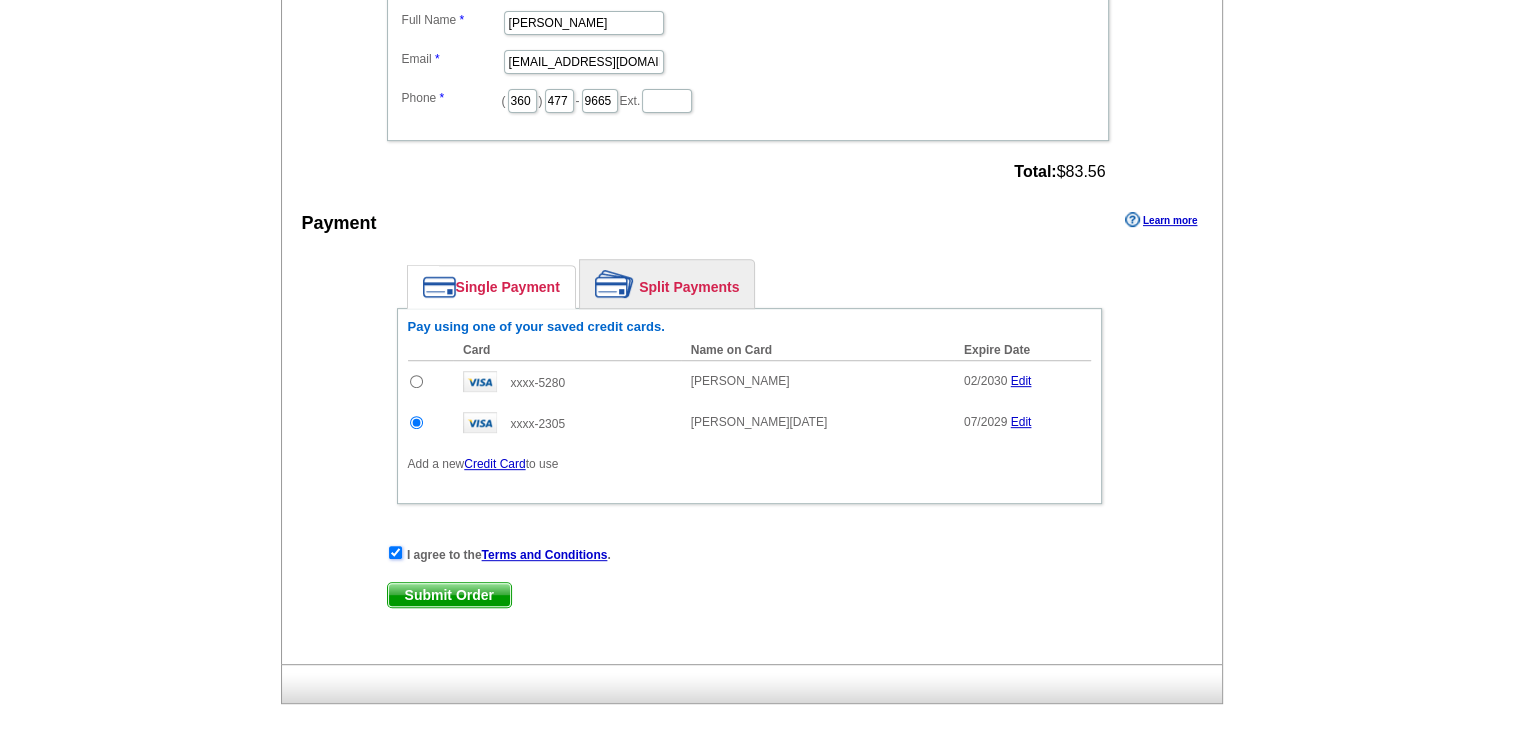 scroll, scrollTop: 800, scrollLeft: 0, axis: vertical 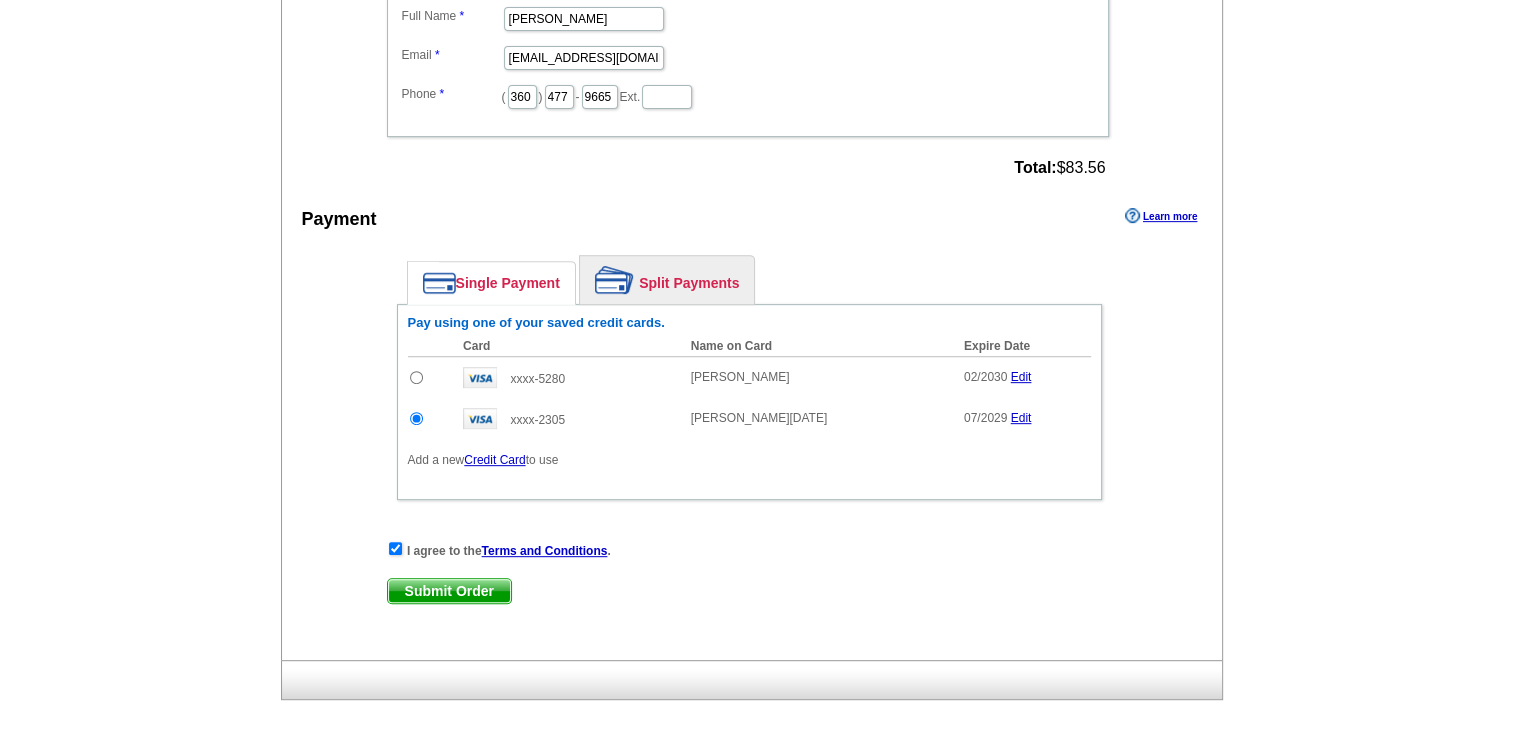 click on "Submit Order" at bounding box center [449, 591] 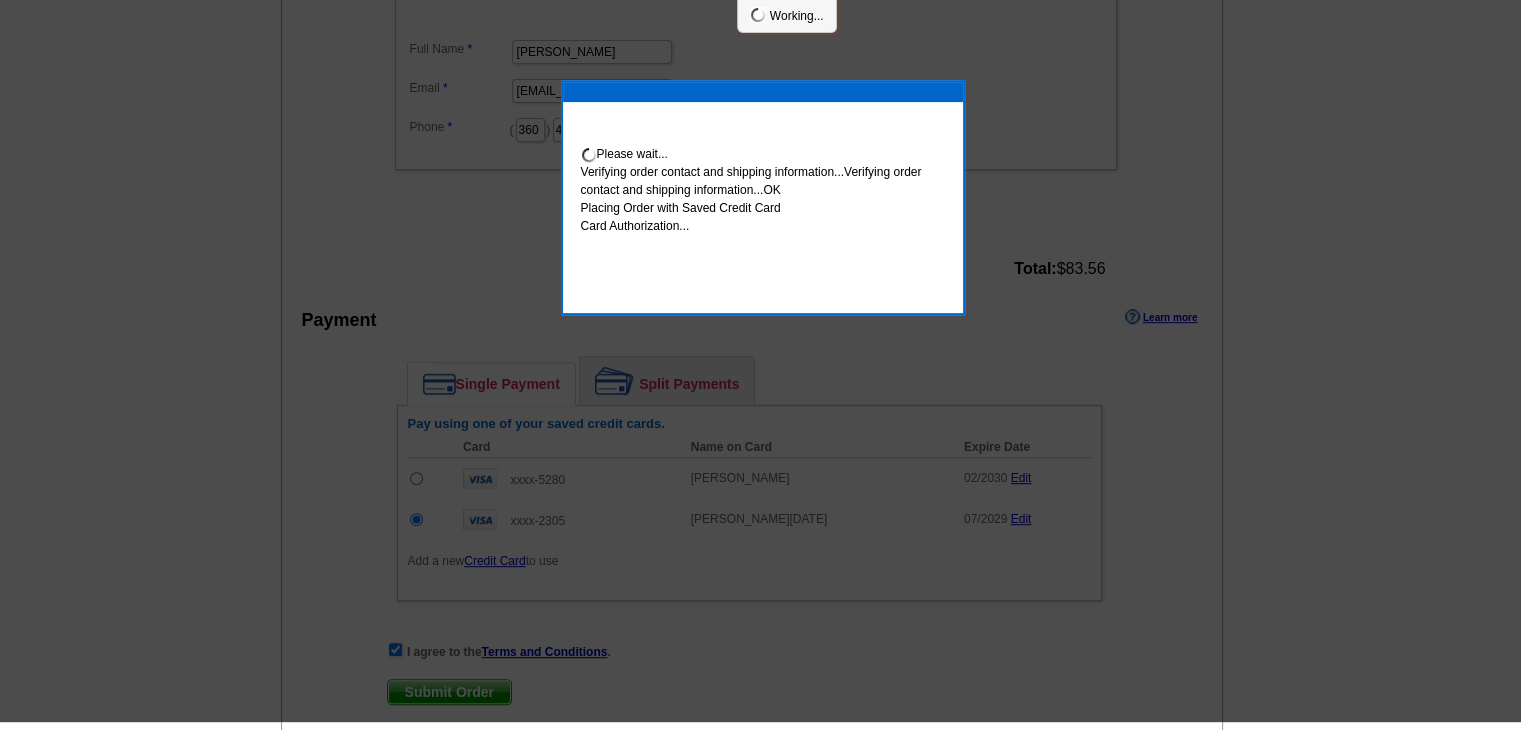 scroll, scrollTop: 792, scrollLeft: 0, axis: vertical 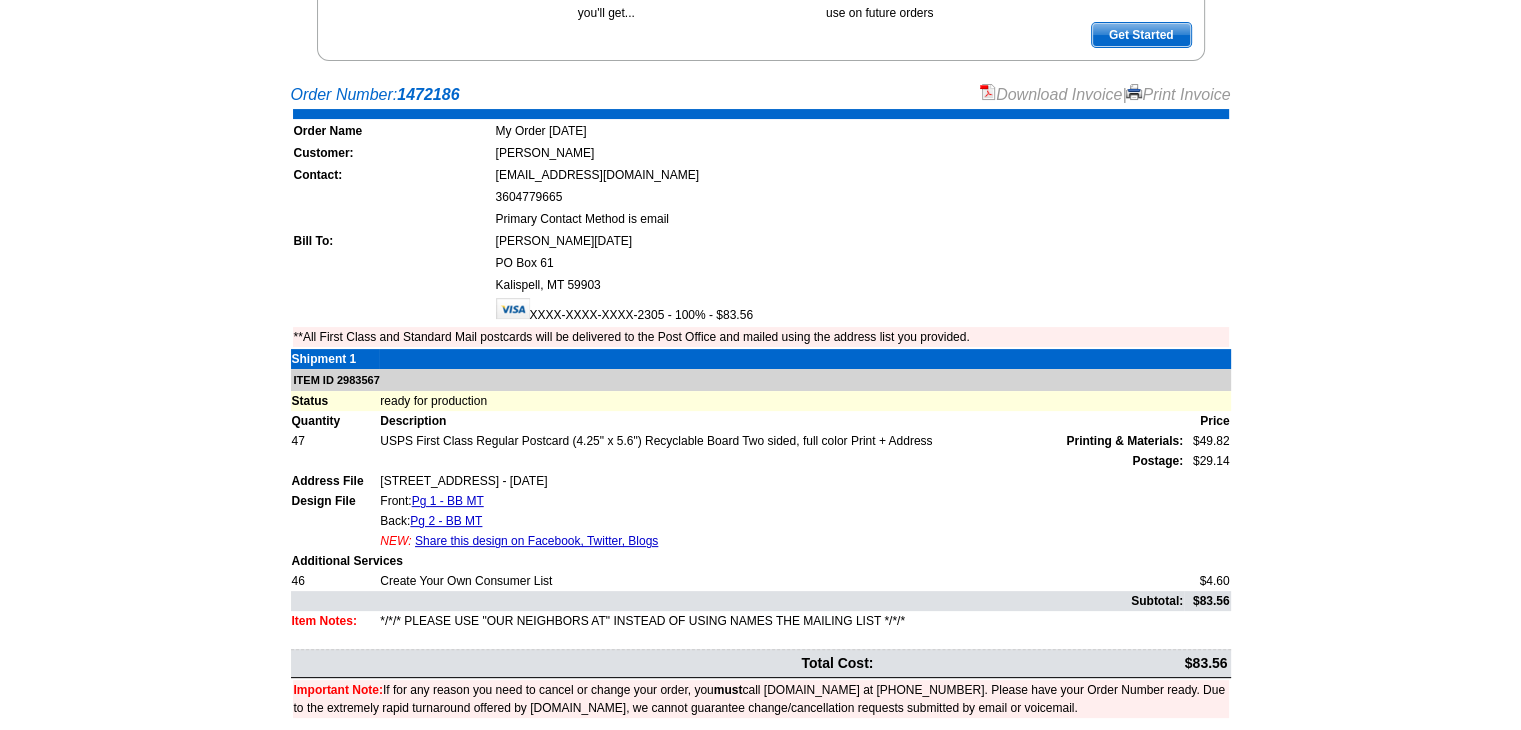 drag, startPoint x: 1535, startPoint y: 476, endPoint x: 1535, endPoint y: 455, distance: 21 